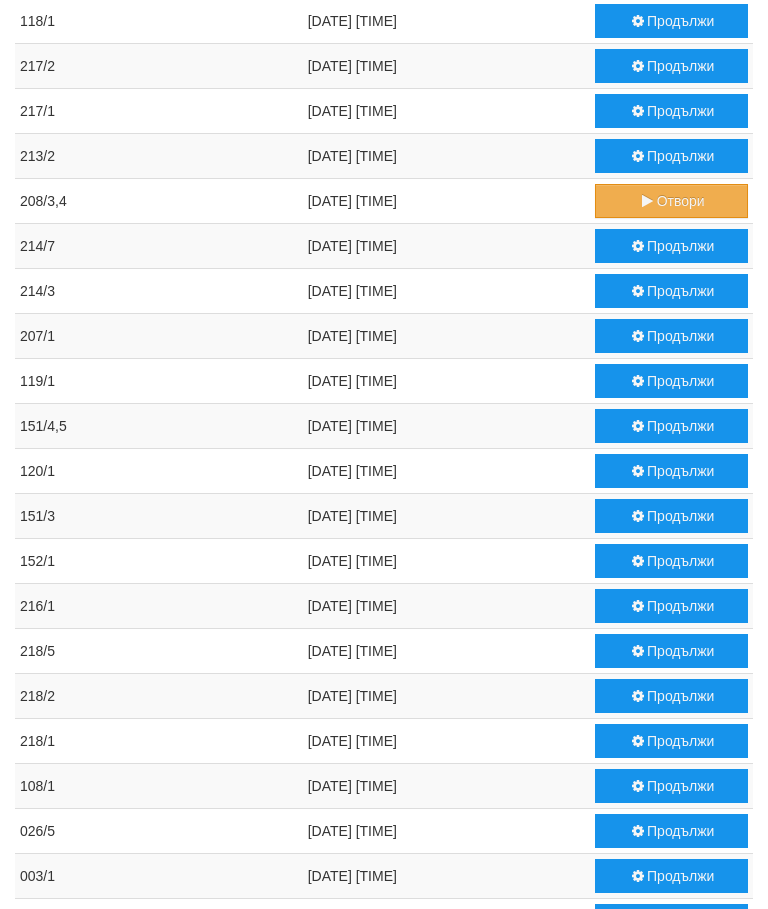 scroll, scrollTop: 0, scrollLeft: 0, axis: both 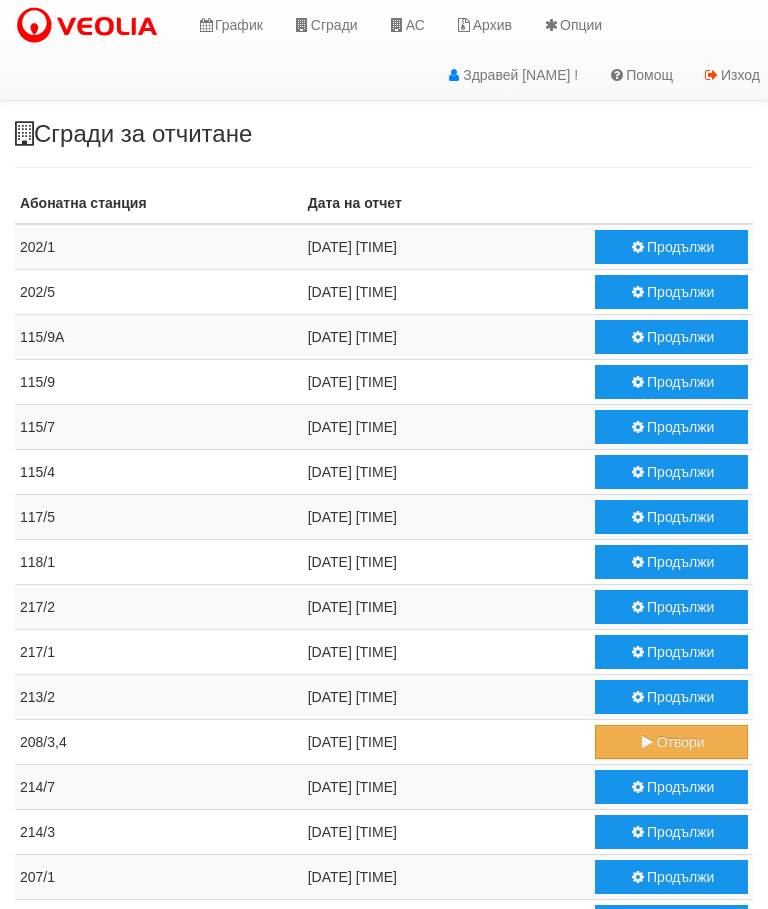 click at bounding box center [397, 25] 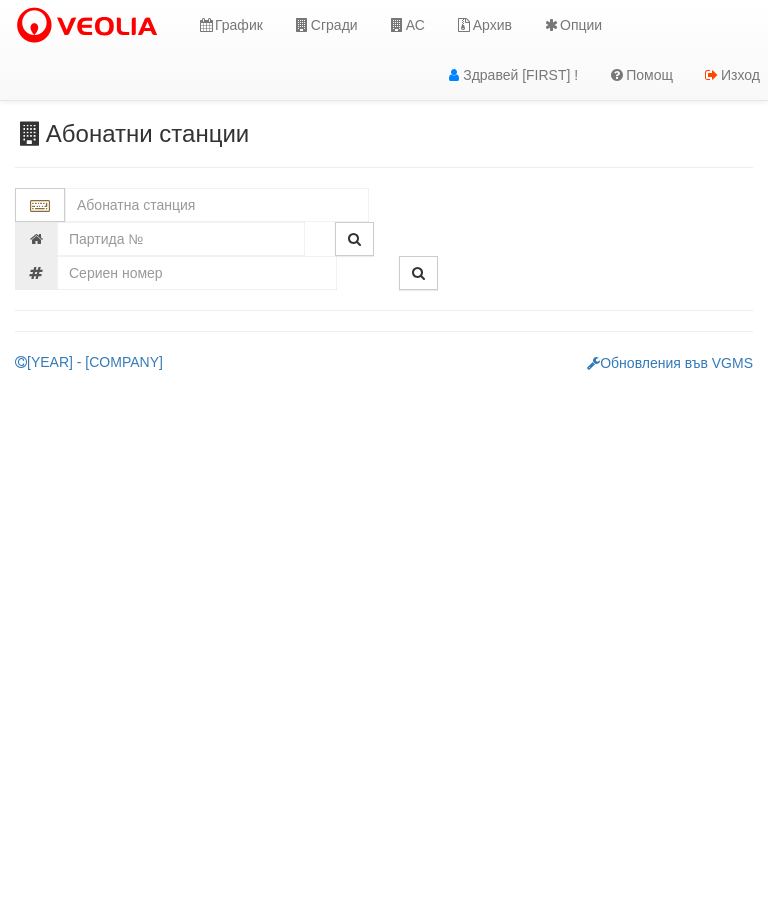 scroll, scrollTop: 0, scrollLeft: 0, axis: both 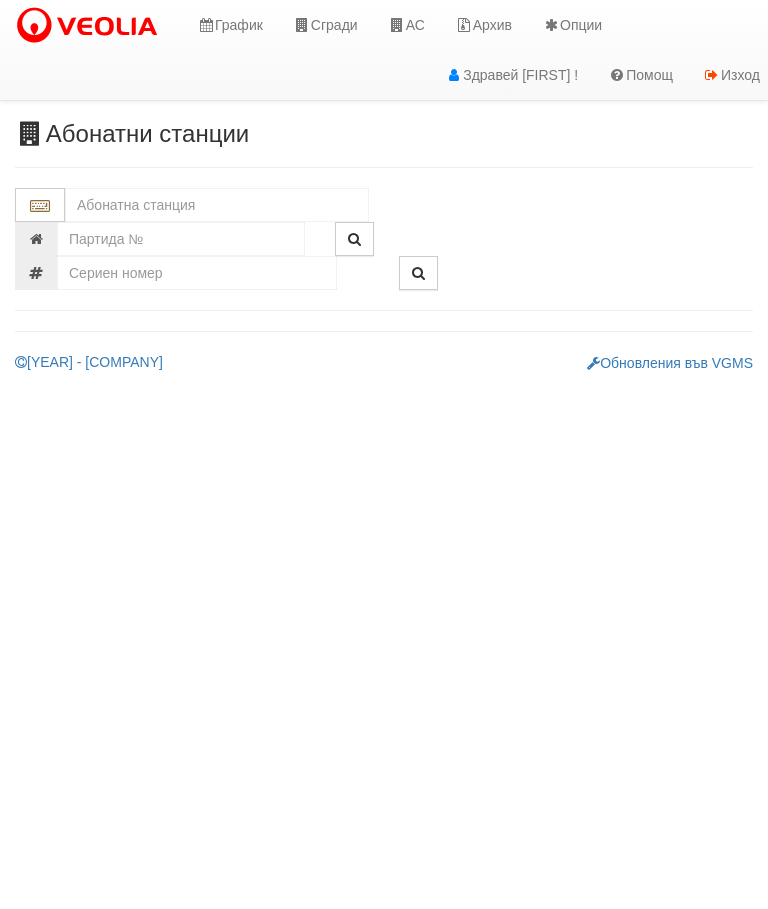 click at bounding box center (217, 205) 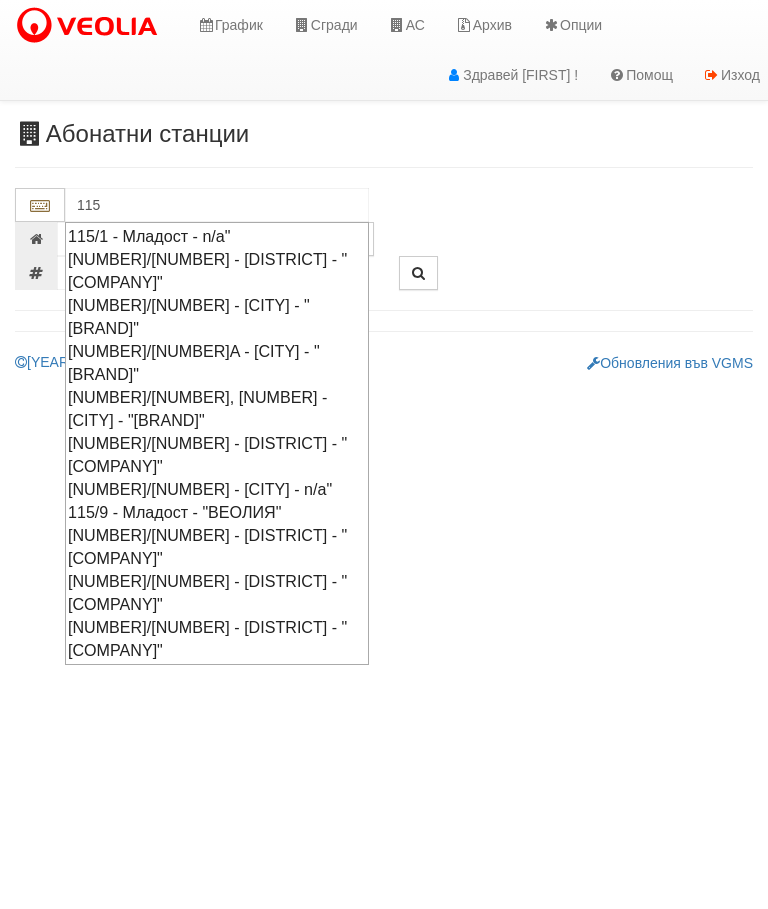 click on "[NUMBER]/[NUMBER] - [CITY] - "[BRAND]"" at bounding box center [217, 317] 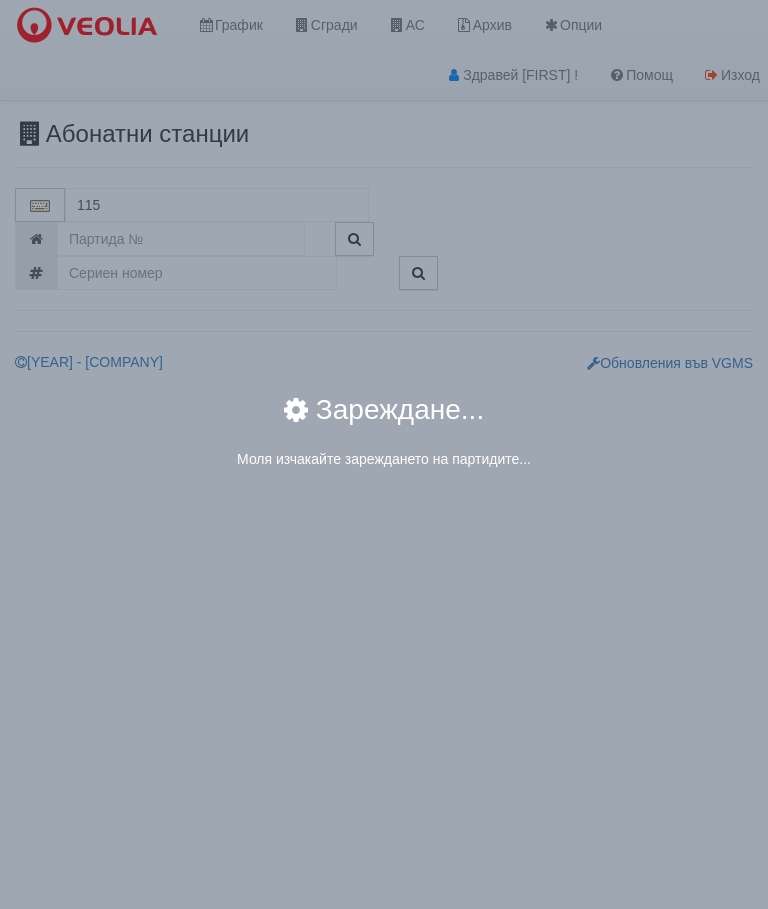 type on "[NUMBER]/[NUMBER] - [CITY] - "[BRAND]"" 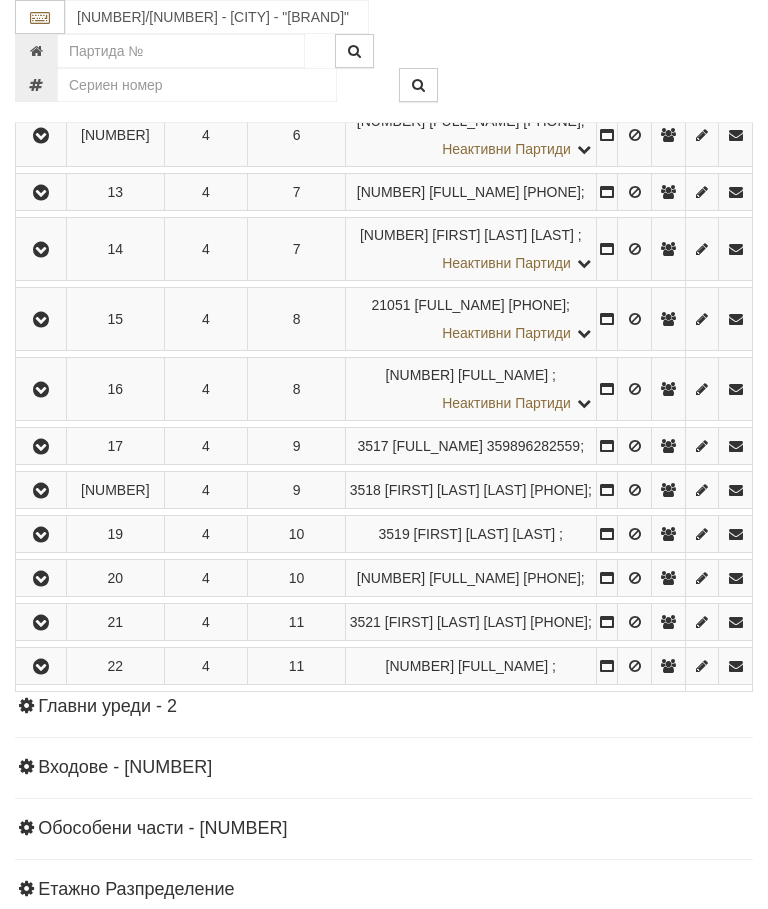 scroll, scrollTop: 1059, scrollLeft: 0, axis: vertical 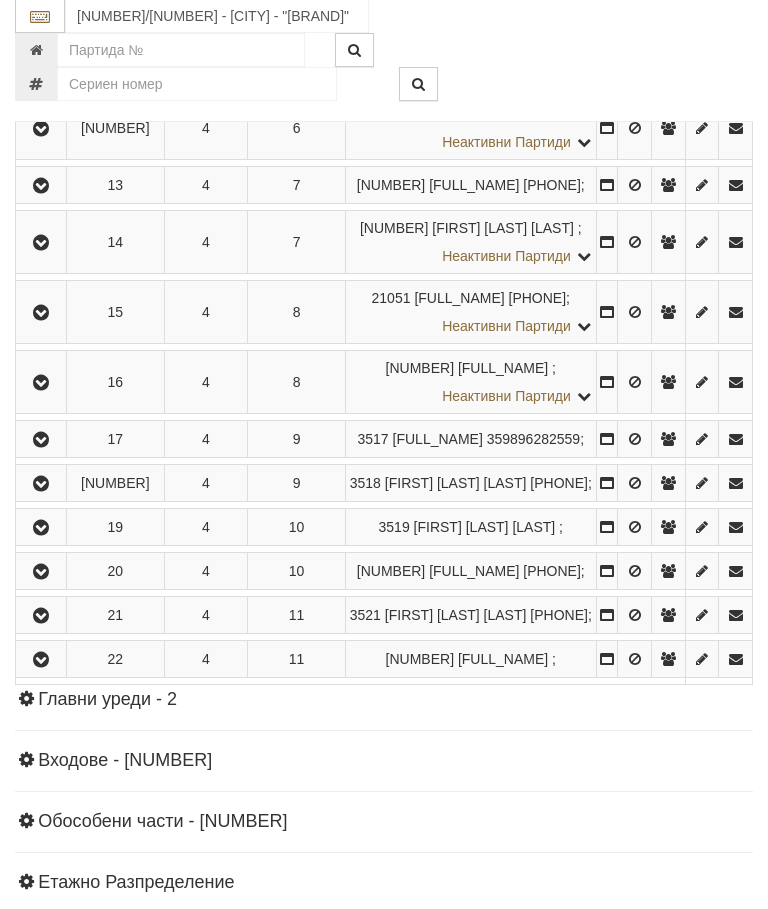 click at bounding box center [41, 314] 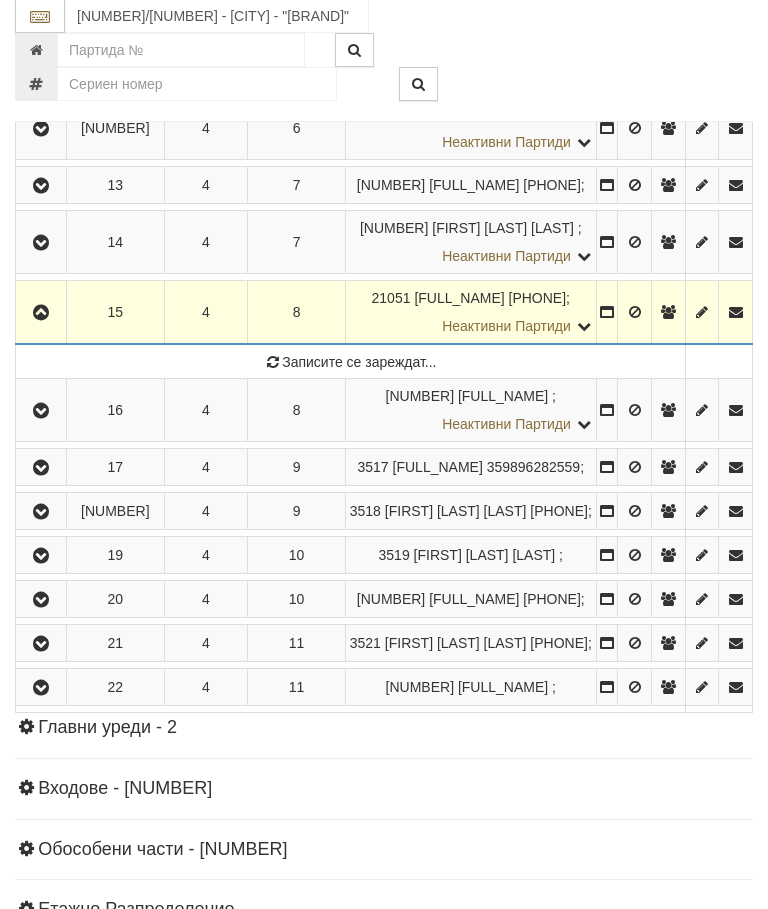 scroll, scrollTop: 1060, scrollLeft: 0, axis: vertical 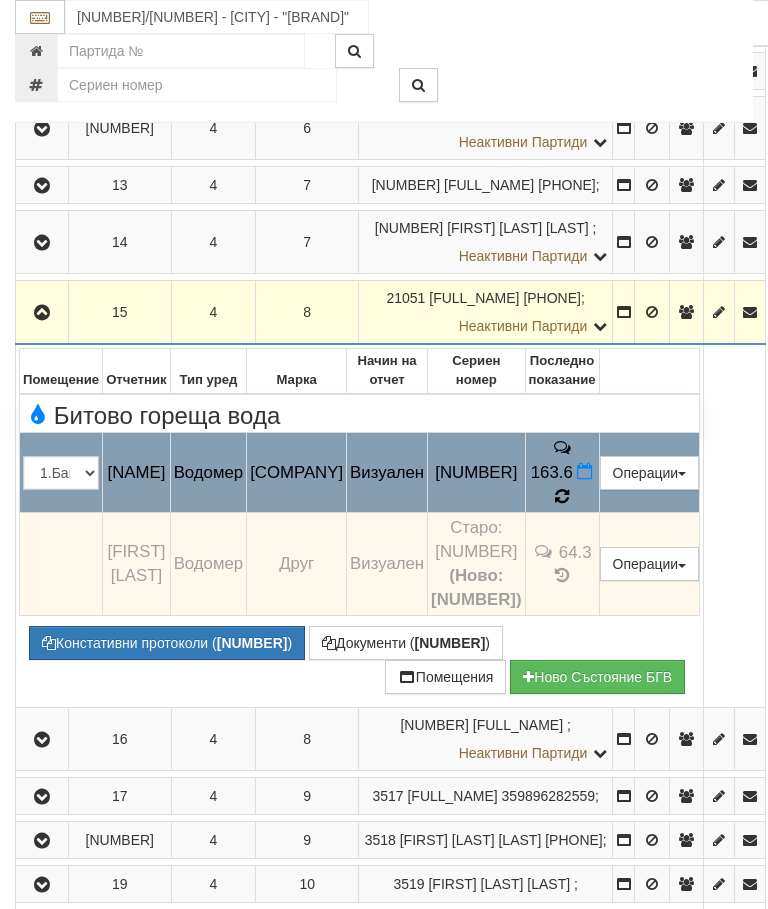 click at bounding box center (562, 496) 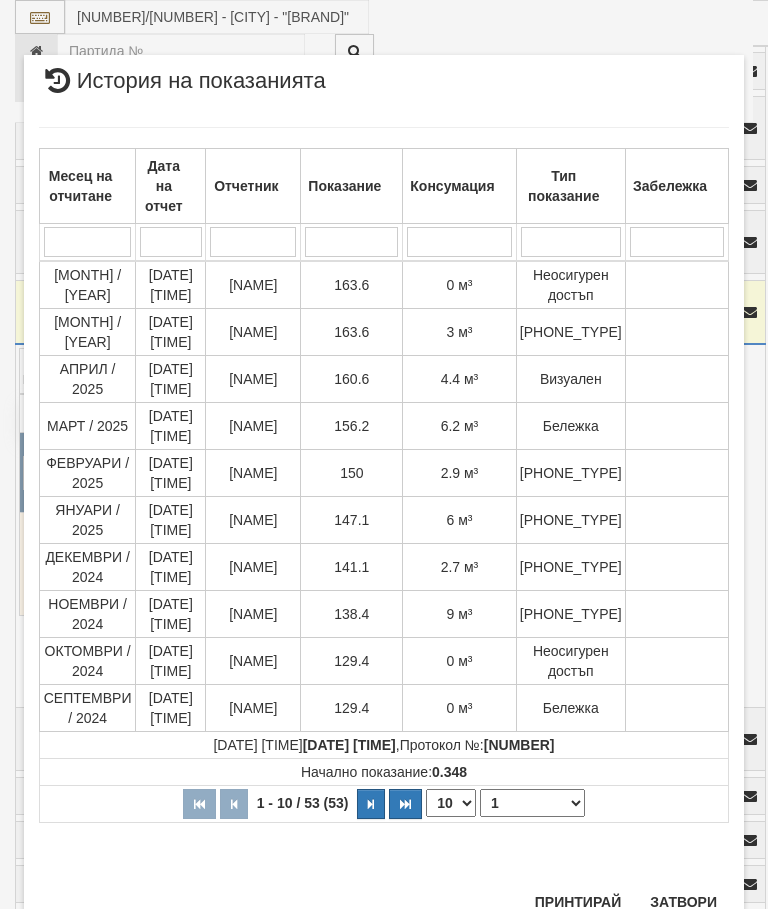scroll, scrollTop: 823, scrollLeft: 0, axis: vertical 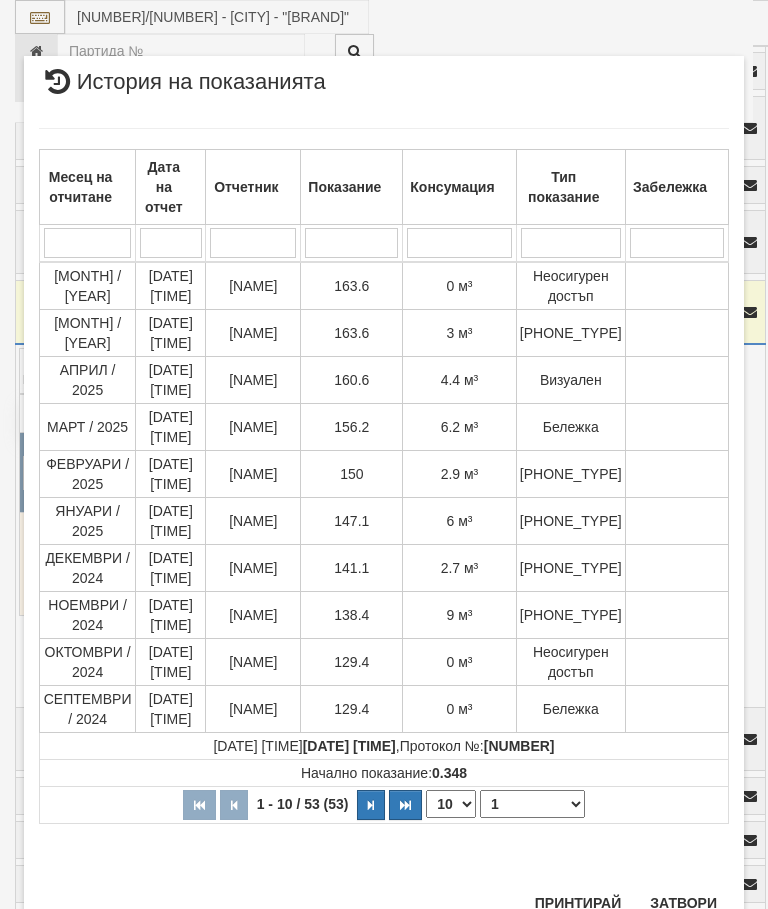 click on "Затвори" at bounding box center (683, 903) 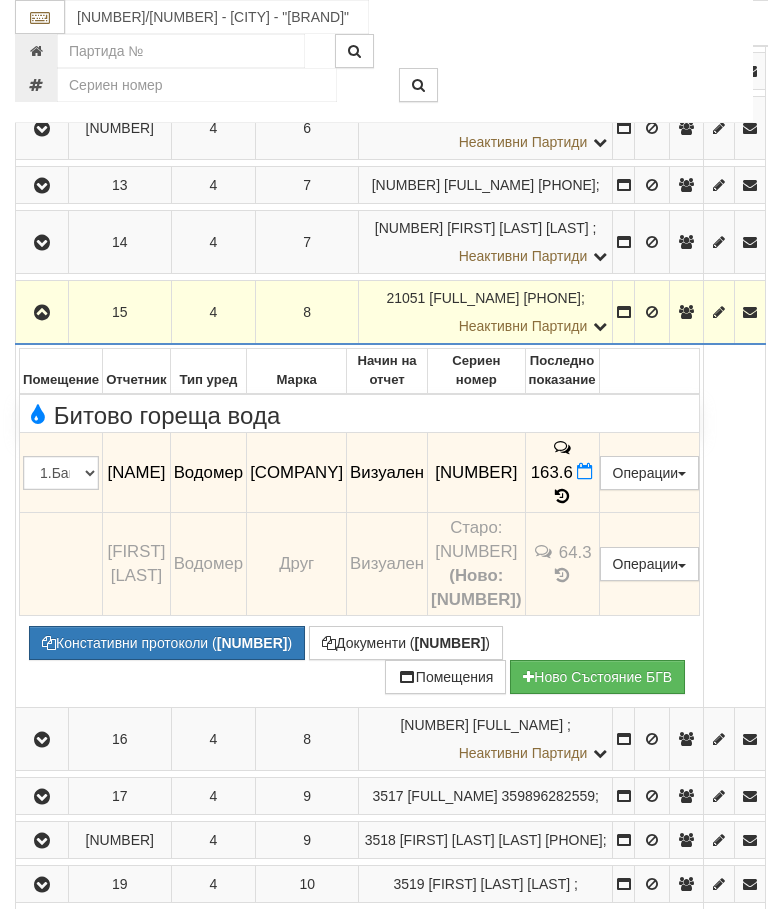 click at bounding box center (42, 313) 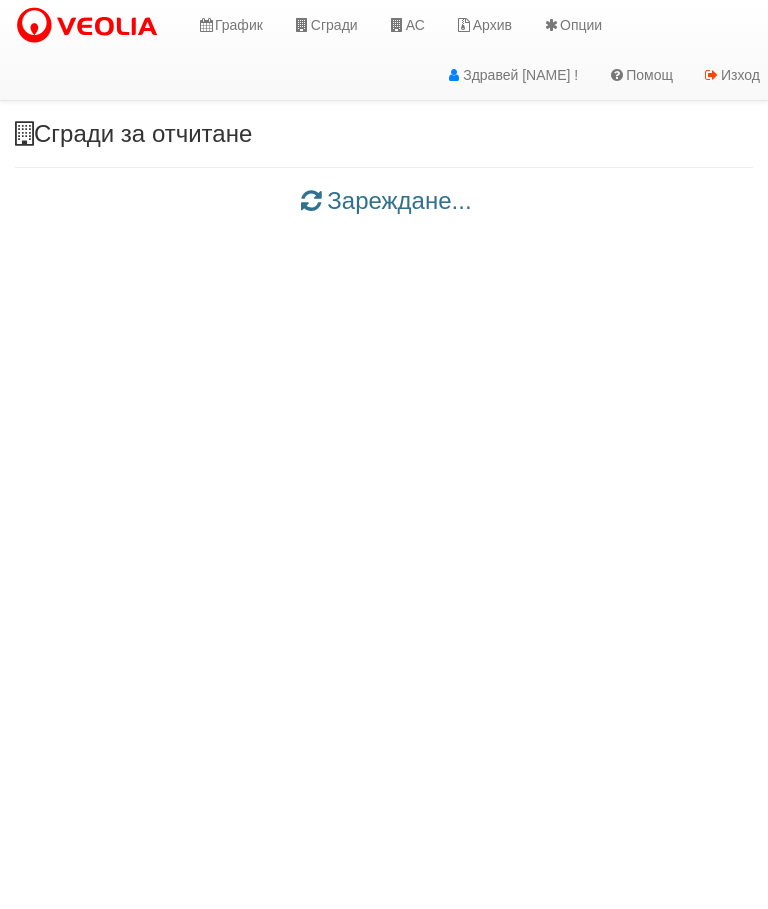 scroll, scrollTop: 0, scrollLeft: 0, axis: both 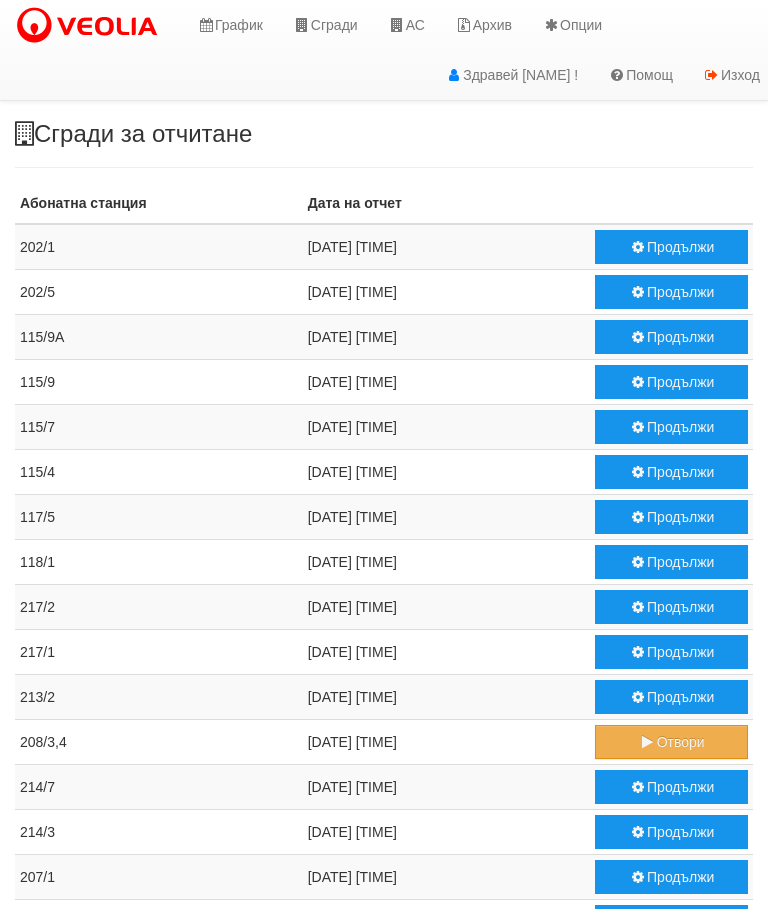 click on "Продължи" at bounding box center [671, 427] 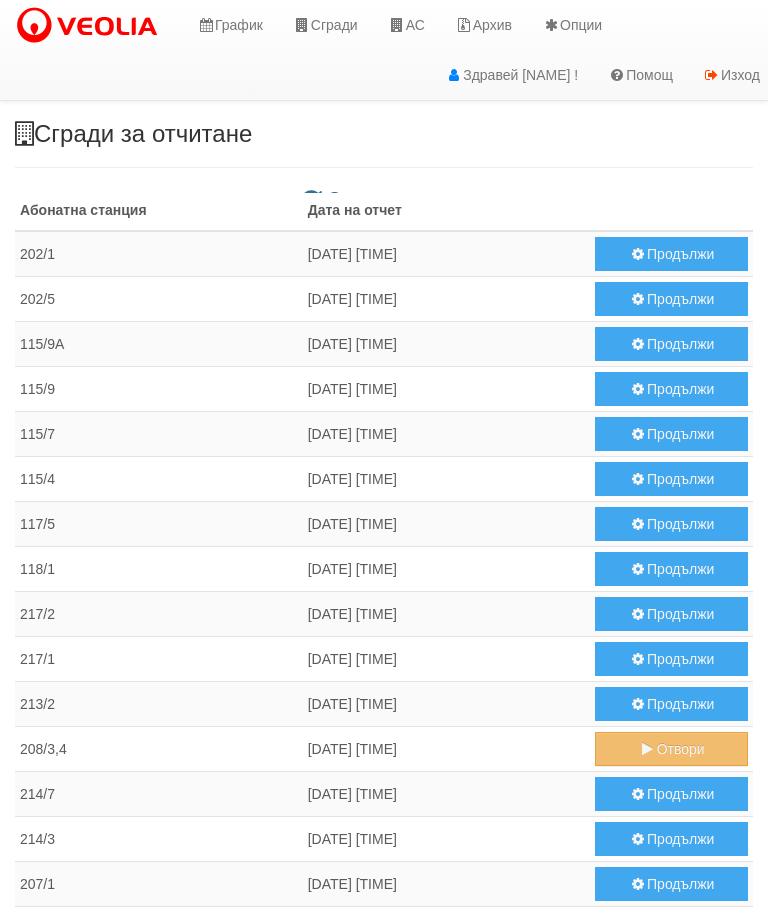 click at bounding box center (397, 25) 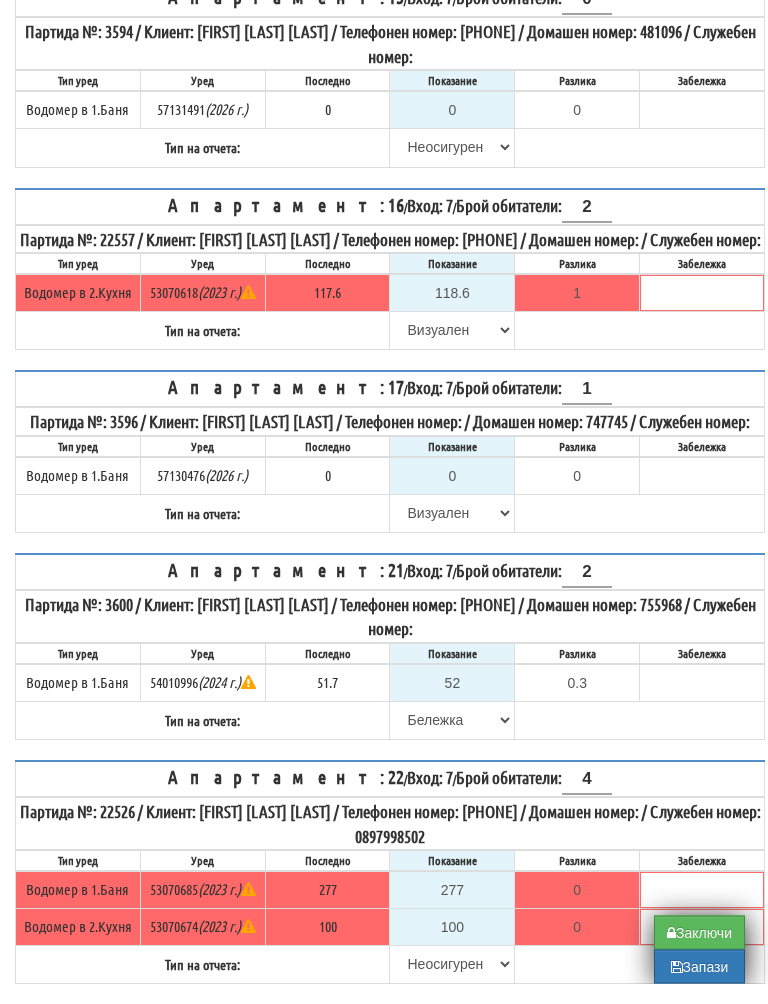 scroll, scrollTop: 1443, scrollLeft: 0, axis: vertical 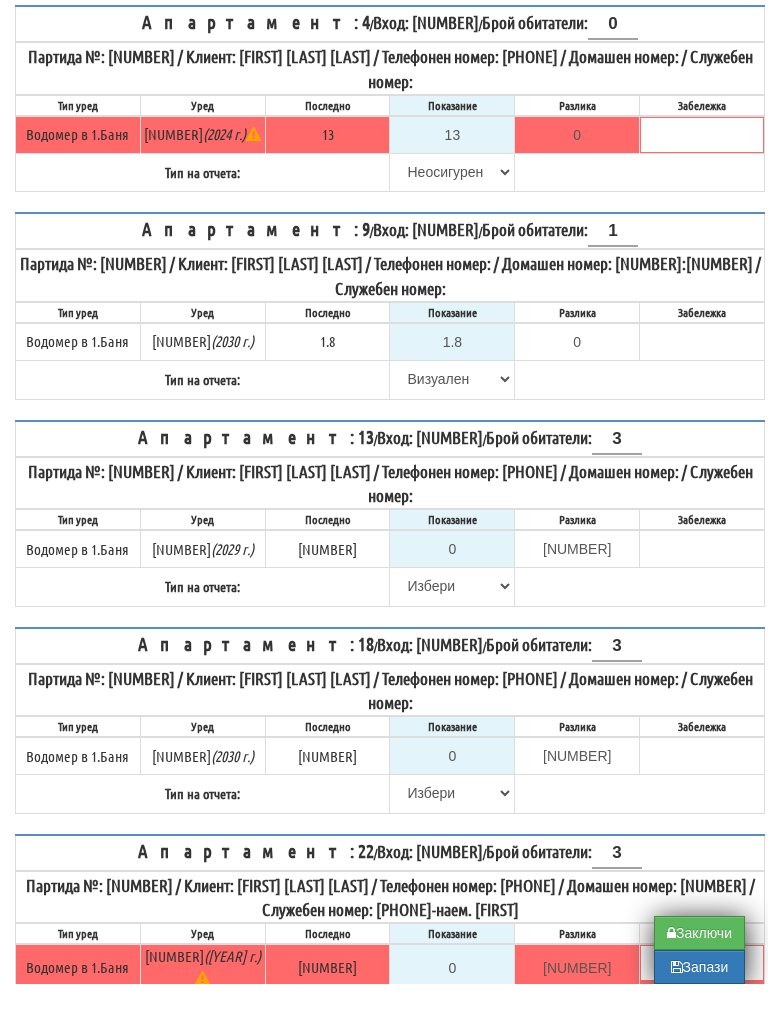 click on "Запази" at bounding box center [699, 1007] 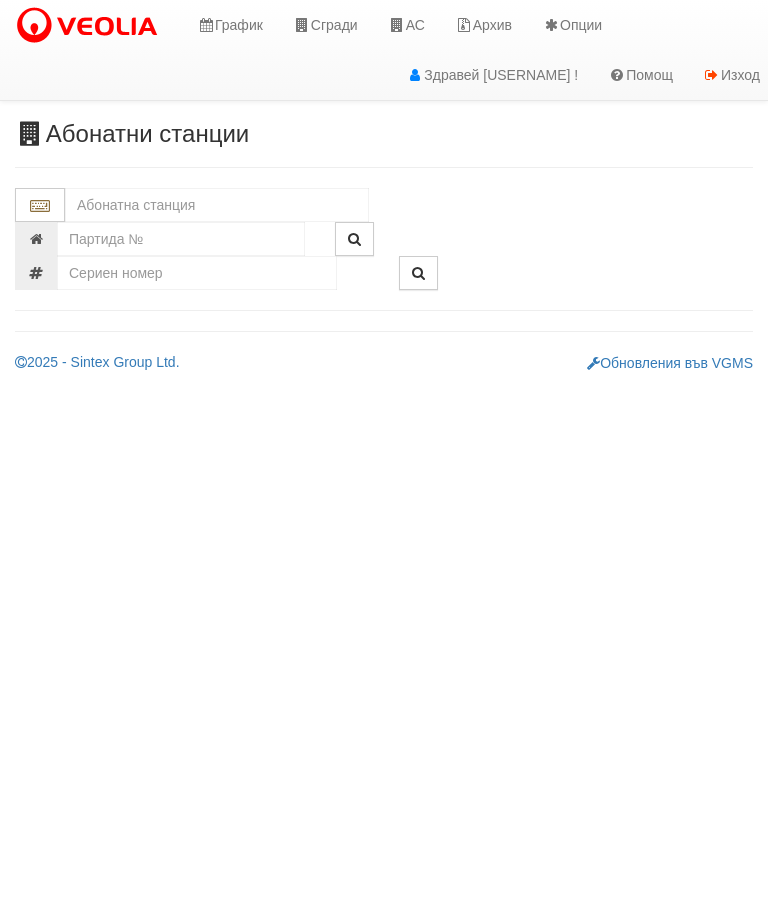 scroll, scrollTop: 0, scrollLeft: 0, axis: both 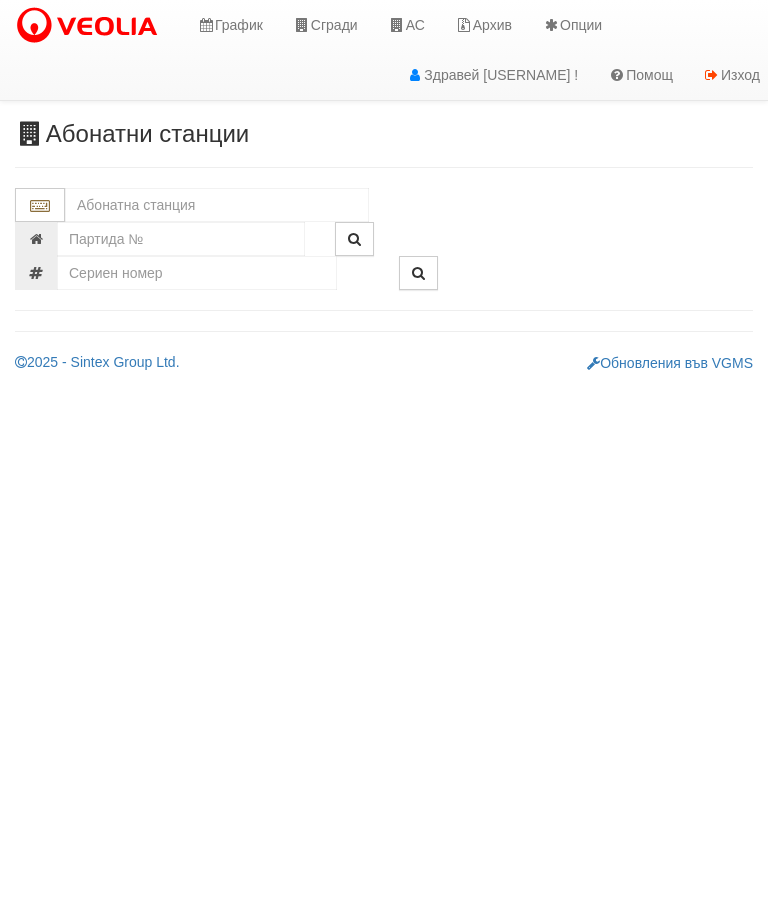 click at bounding box center (217, 205) 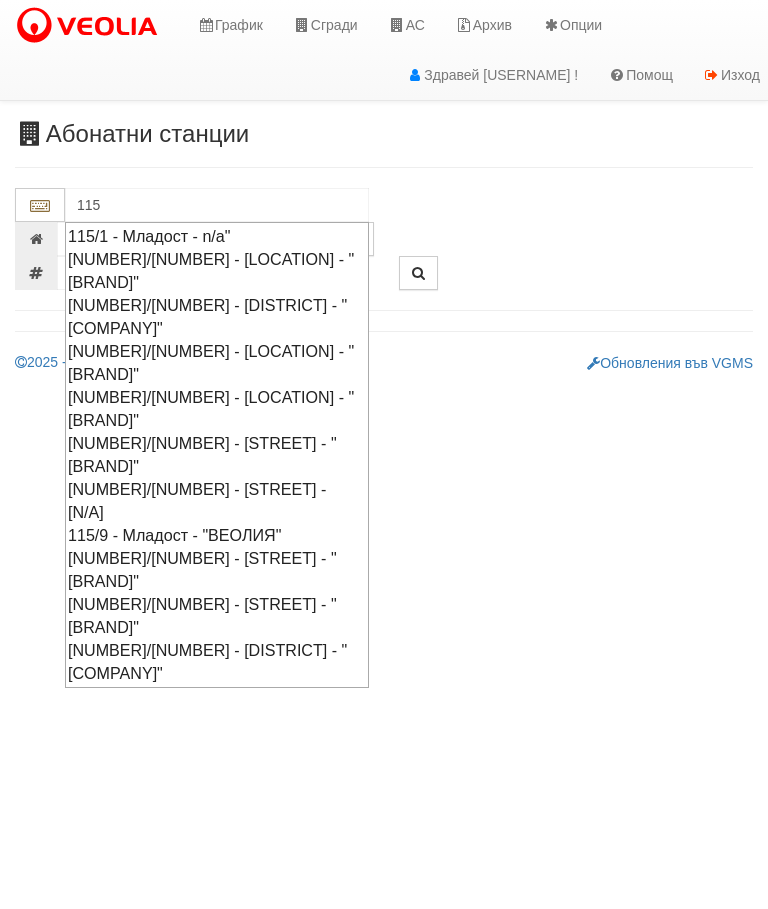 click on "115/9 - Младост - "ВЕОЛИЯ"" at bounding box center [217, 535] 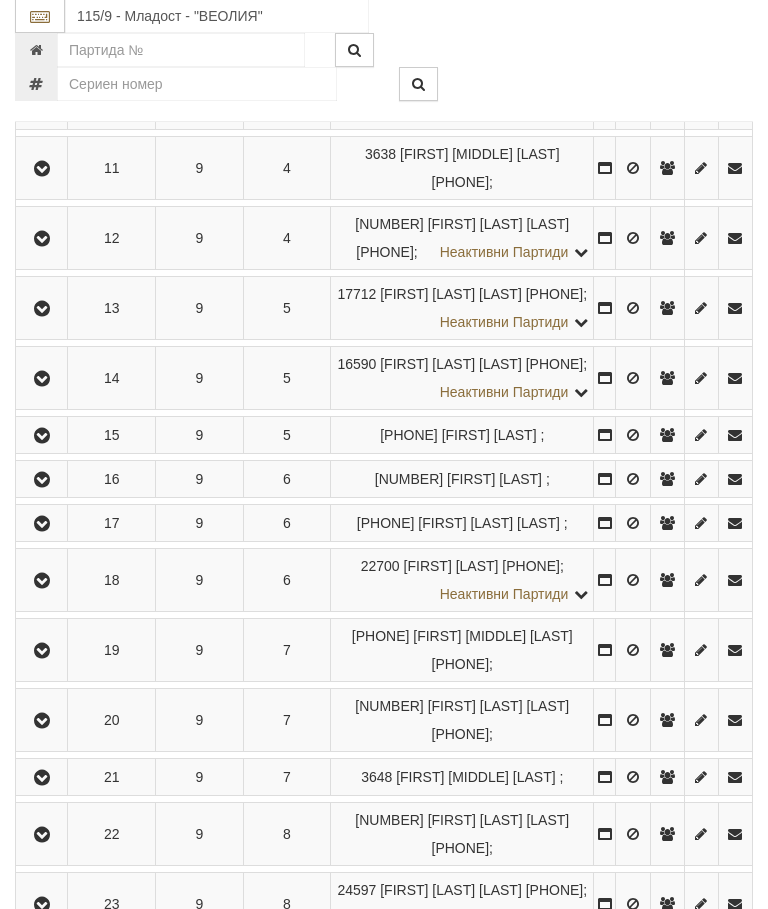 scroll, scrollTop: 1080, scrollLeft: 0, axis: vertical 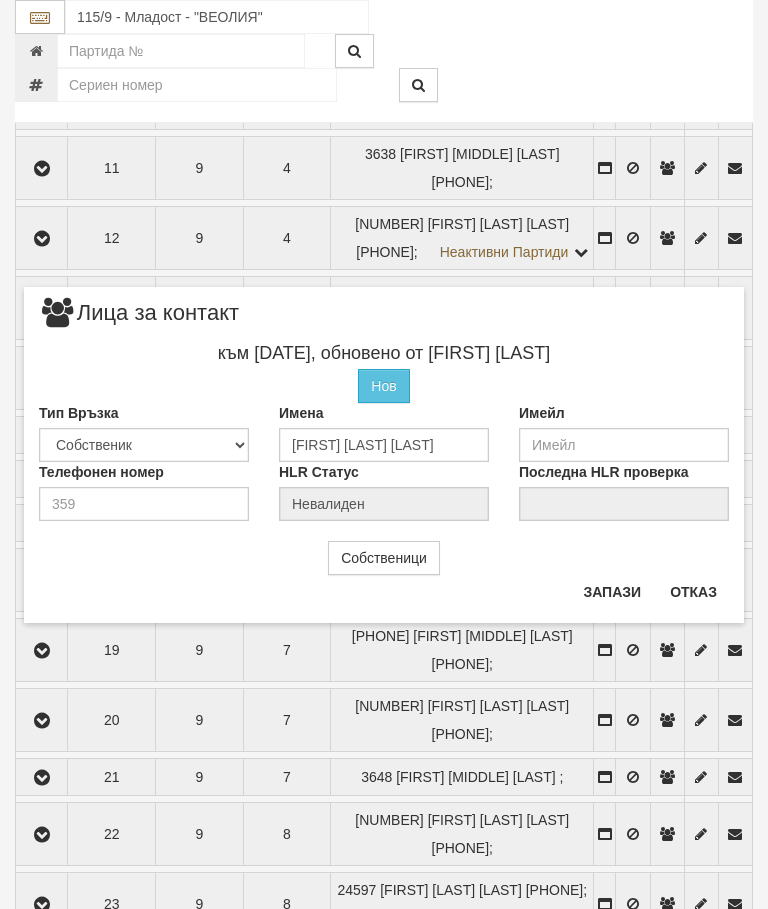 click on "Отказ" at bounding box center [693, 592] 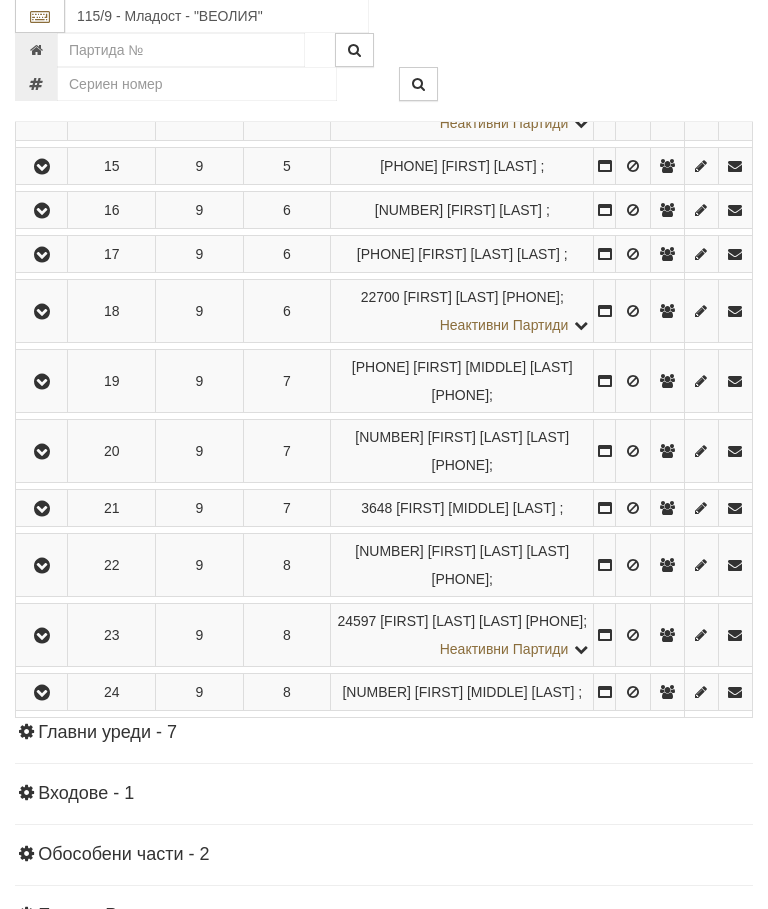 scroll, scrollTop: 1349, scrollLeft: 0, axis: vertical 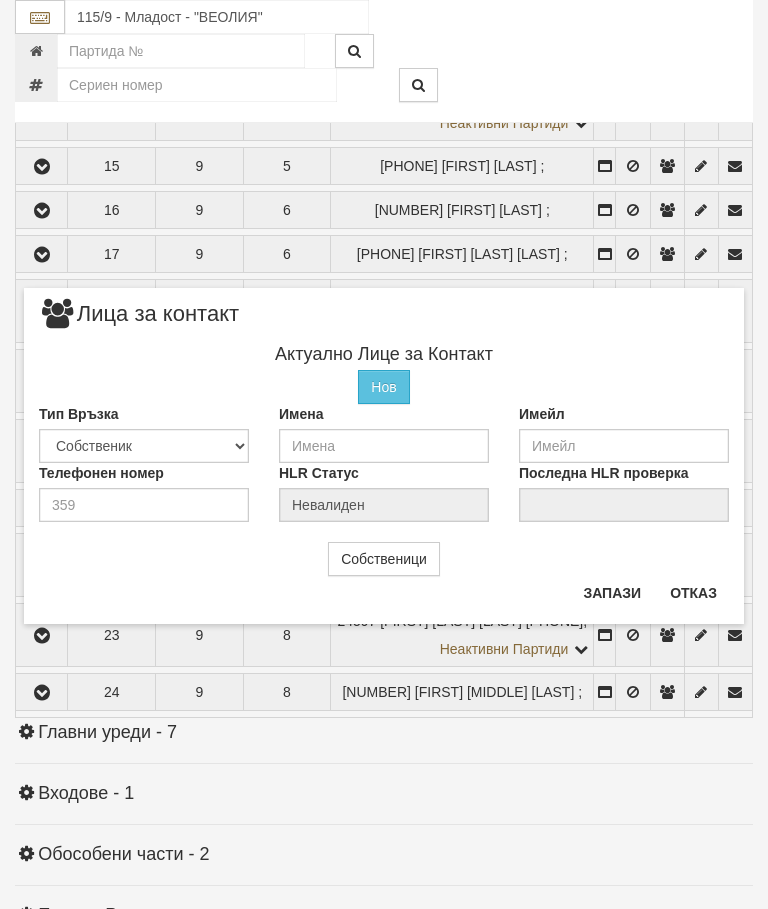click on "Отказ" at bounding box center [693, 593] 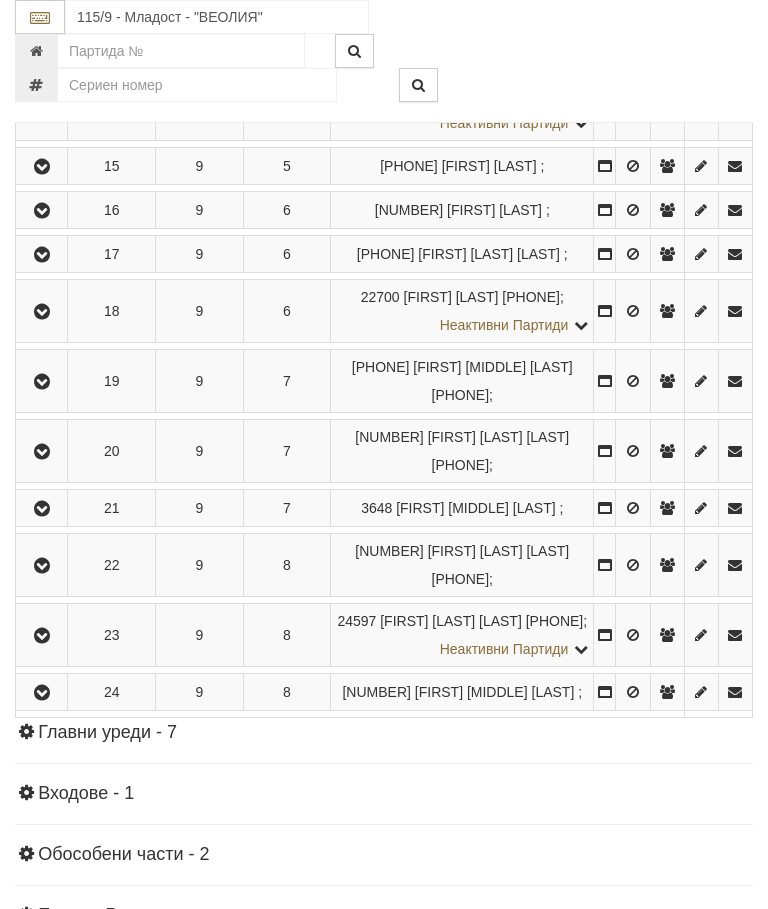 click at bounding box center [41, 311] 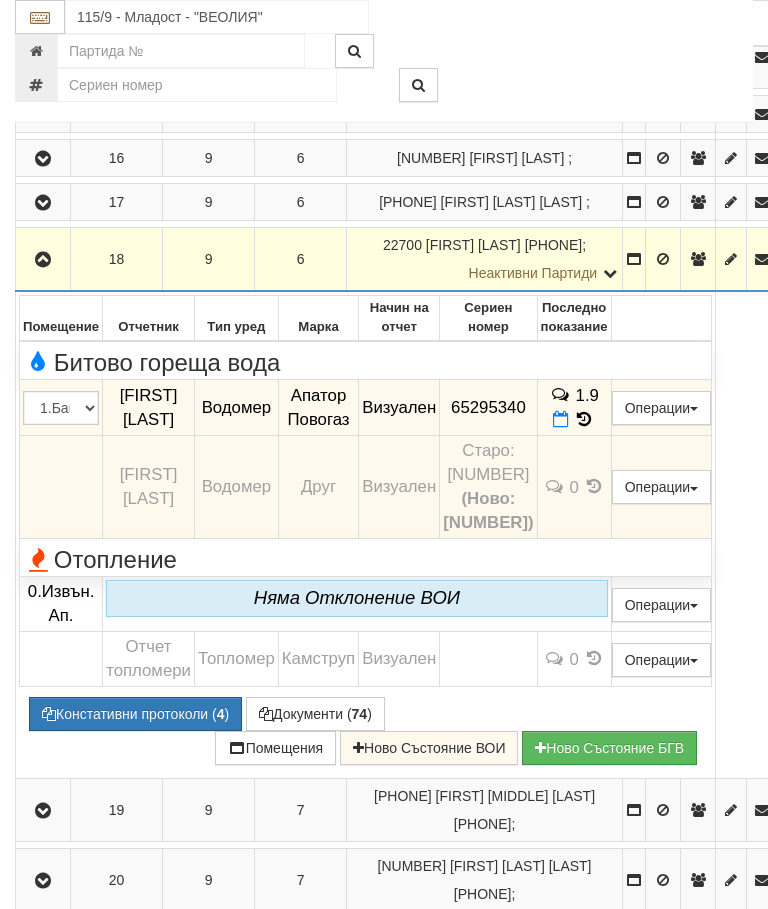 click on "1.9" at bounding box center (574, 408) 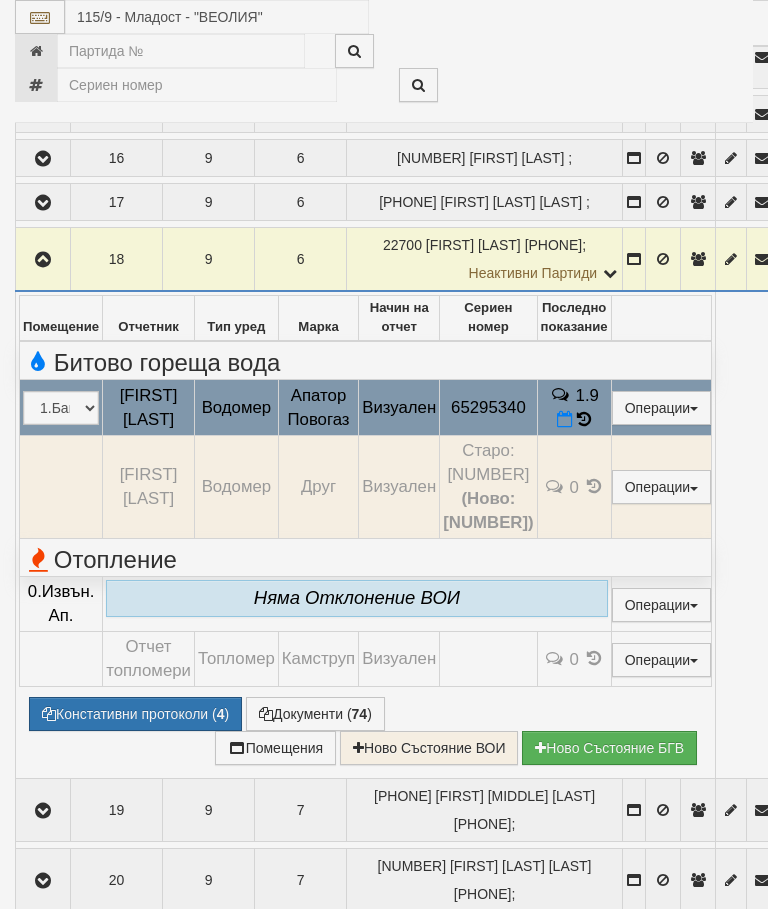 select on "10" 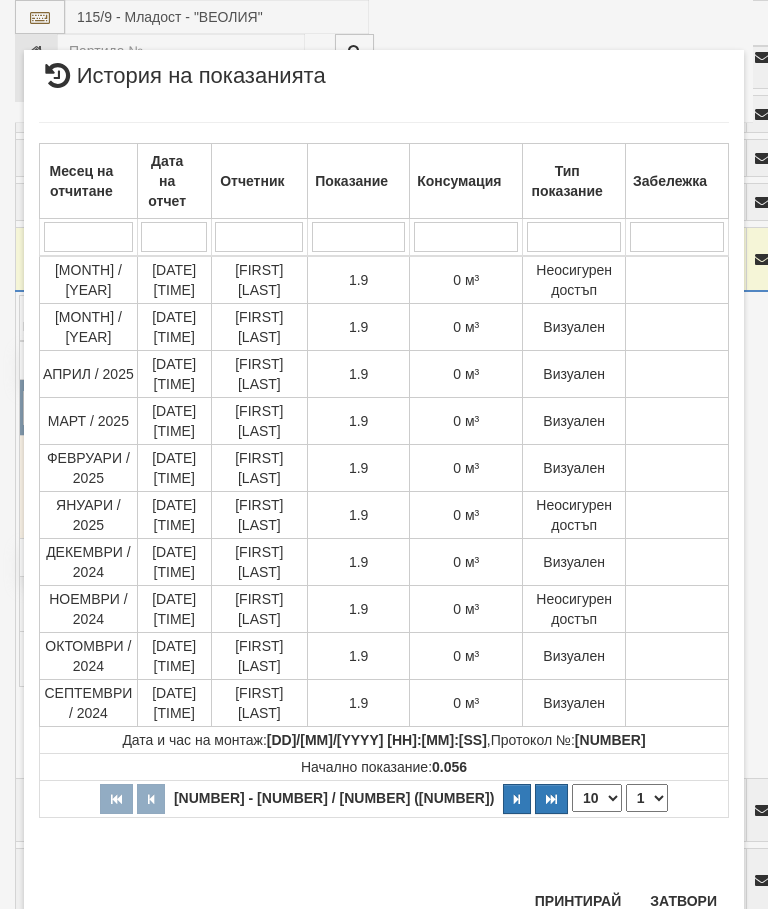 scroll, scrollTop: 944, scrollLeft: 0, axis: vertical 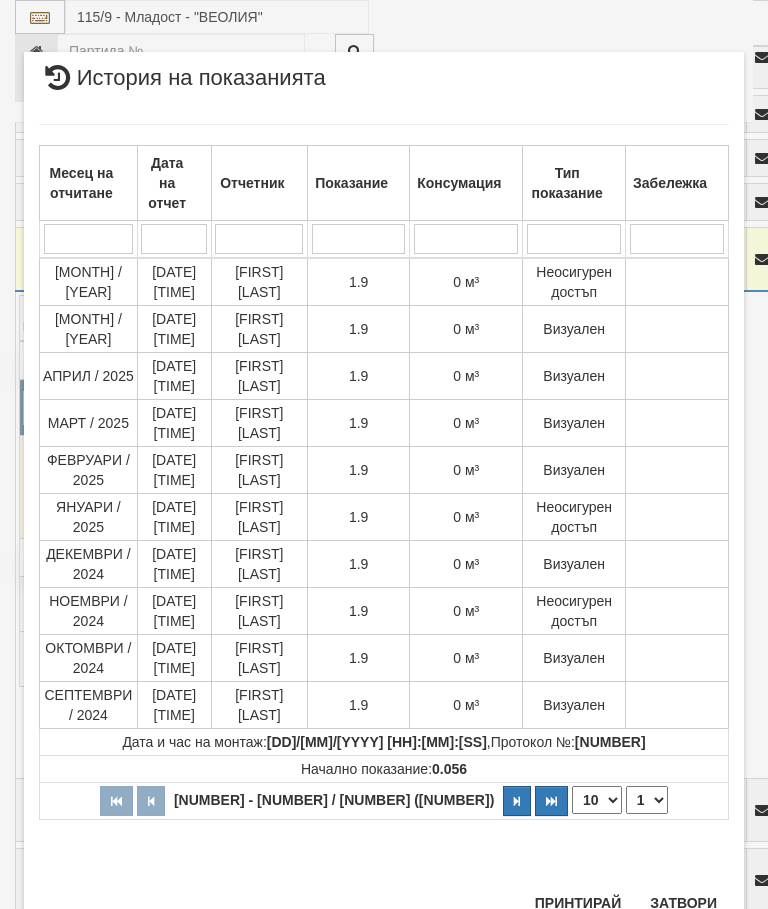 click on "Затвори" at bounding box center (683, 903) 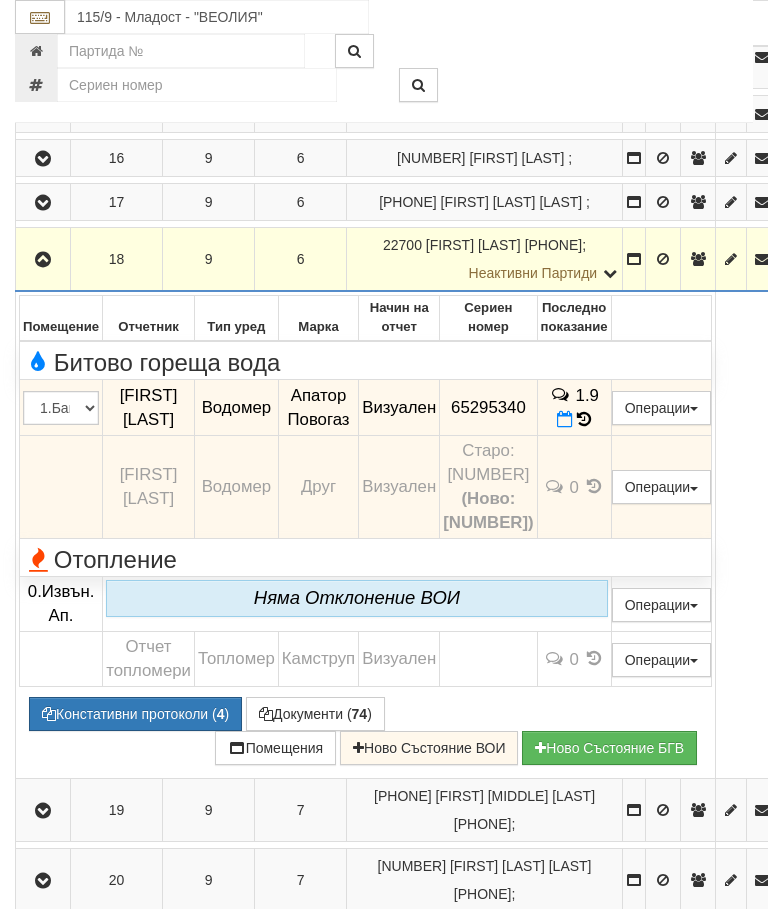 click at bounding box center (43, 260) 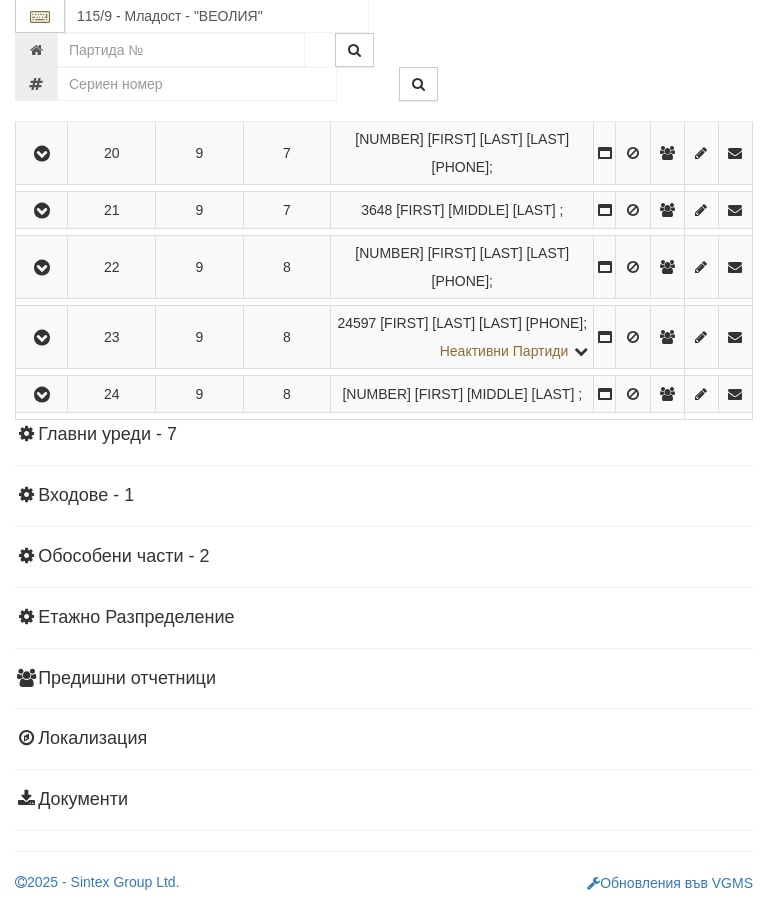 click at bounding box center [42, 269] 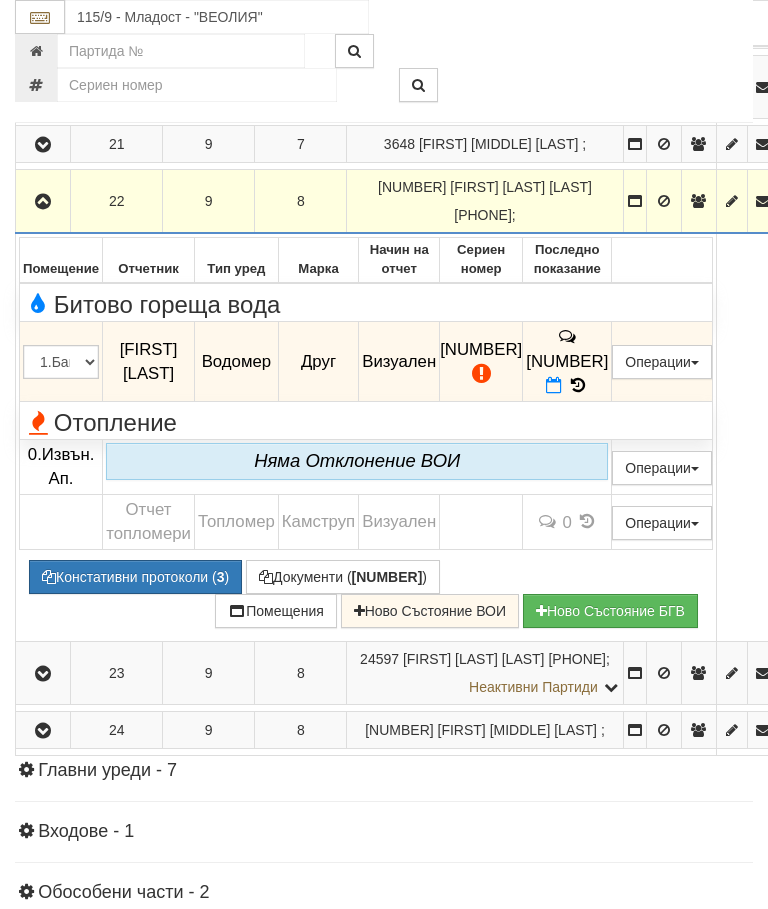 click on "502" at bounding box center (567, 362) 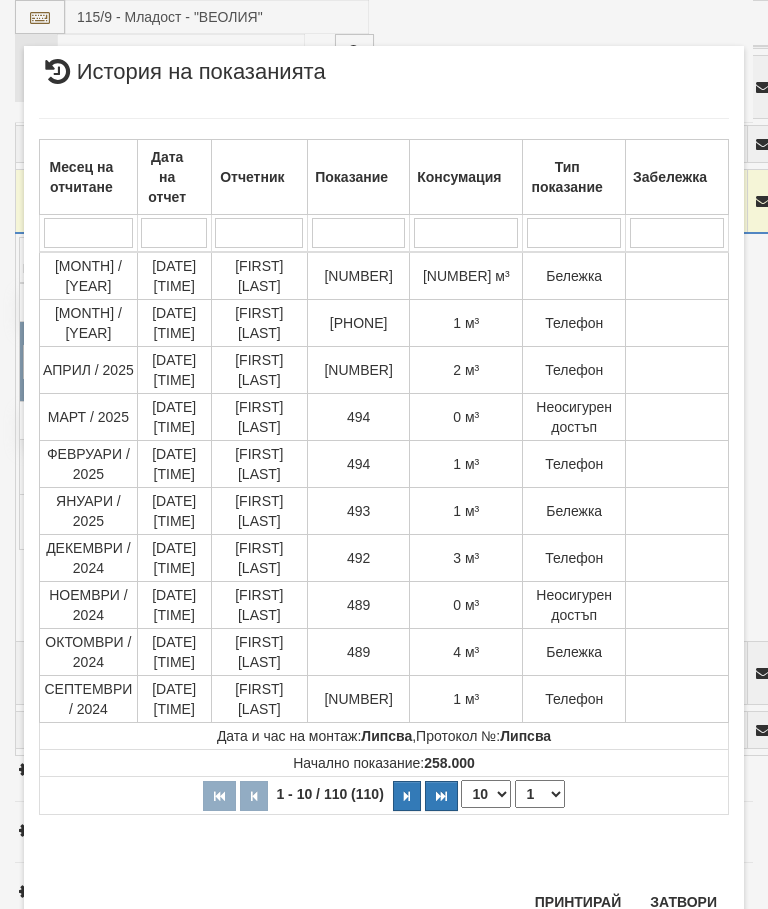 scroll, scrollTop: 1886, scrollLeft: 0, axis: vertical 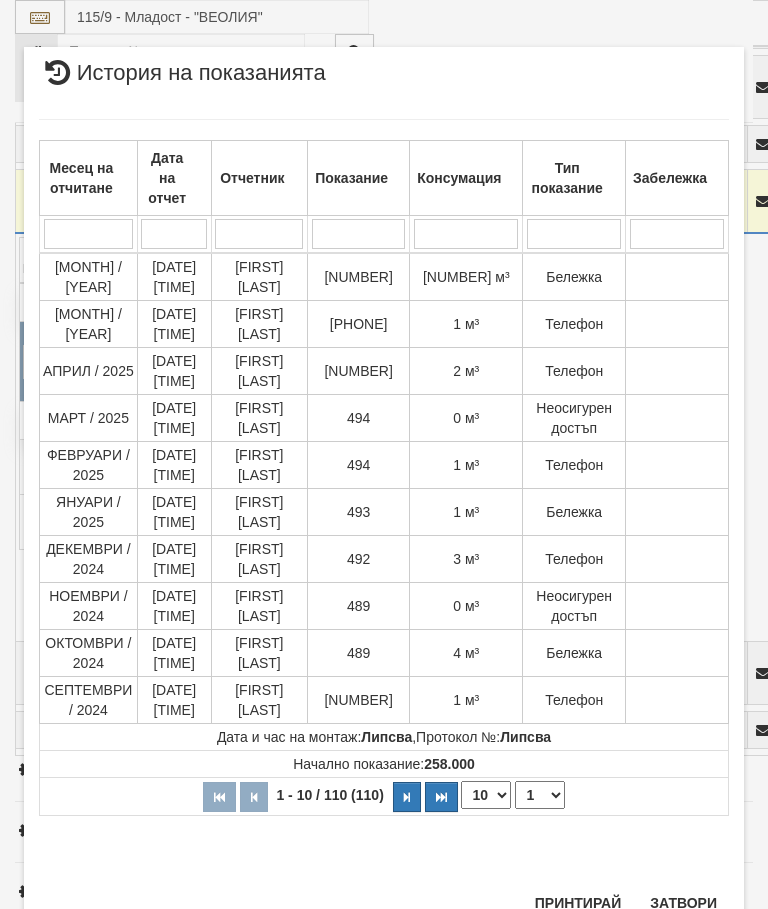 click on "Затвори" at bounding box center (683, 903) 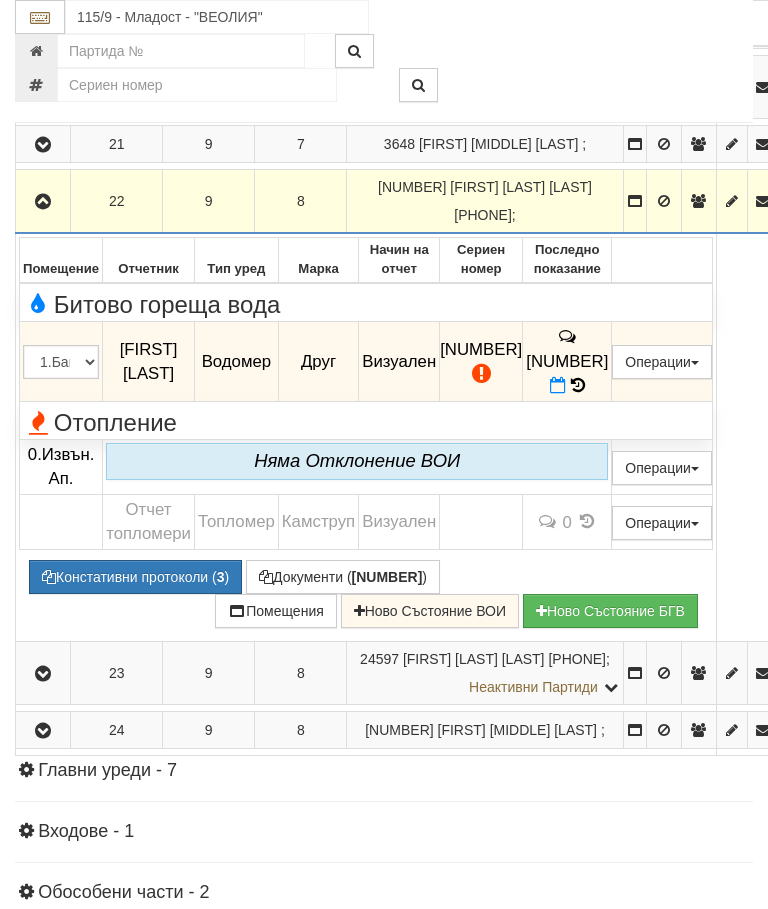 click at bounding box center [43, 202] 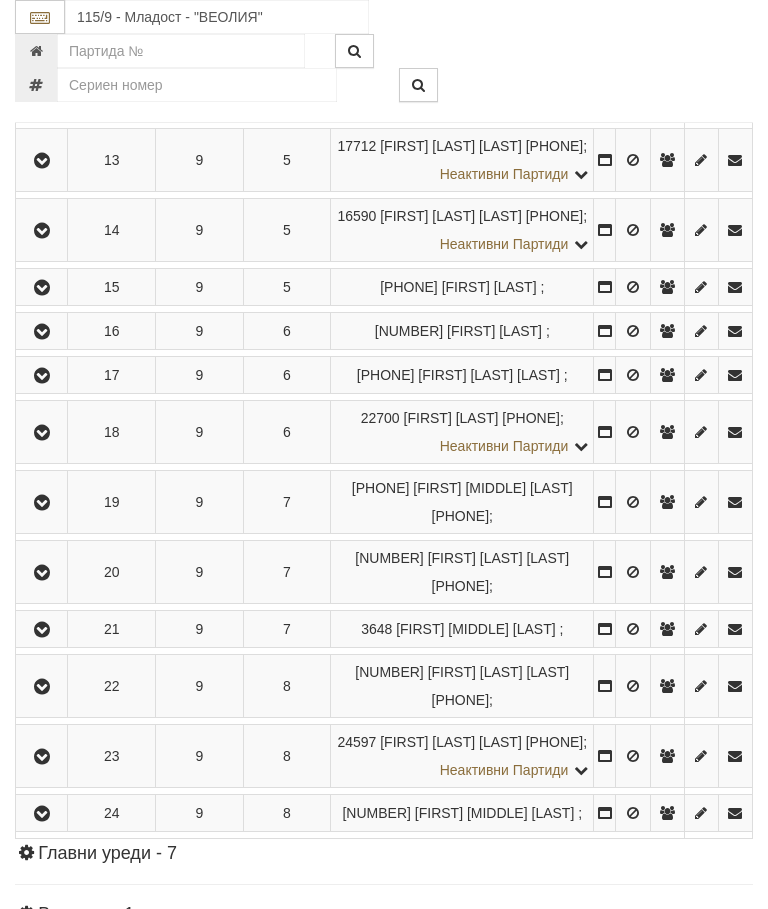 scroll, scrollTop: 1165, scrollLeft: 0, axis: vertical 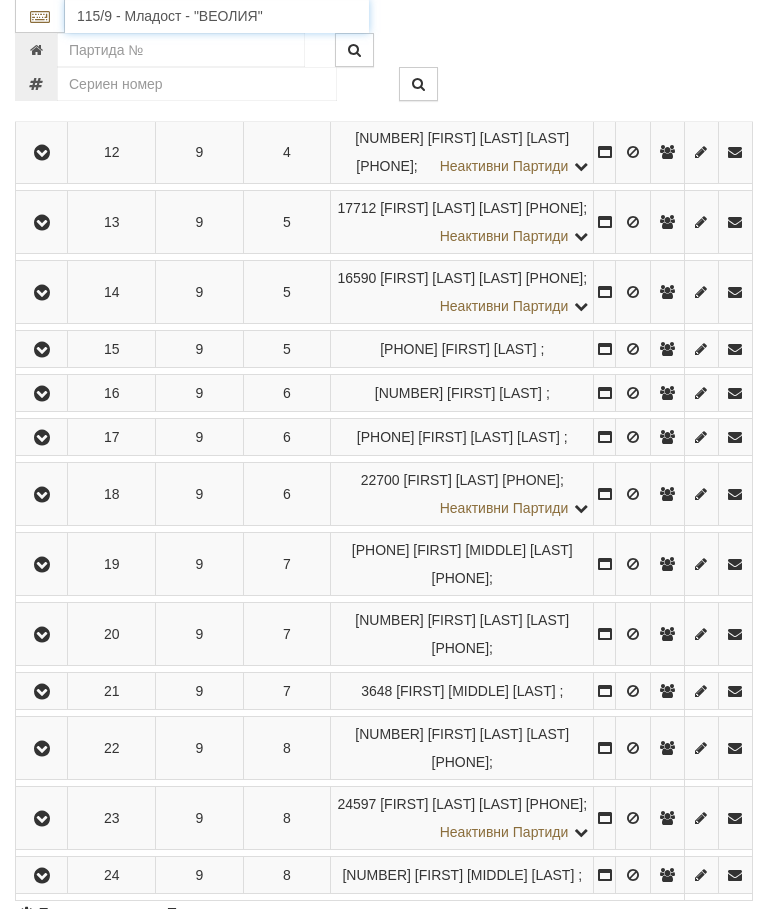 click on "115/9 - Младост - "ВЕОЛИЯ"" at bounding box center (217, 17) 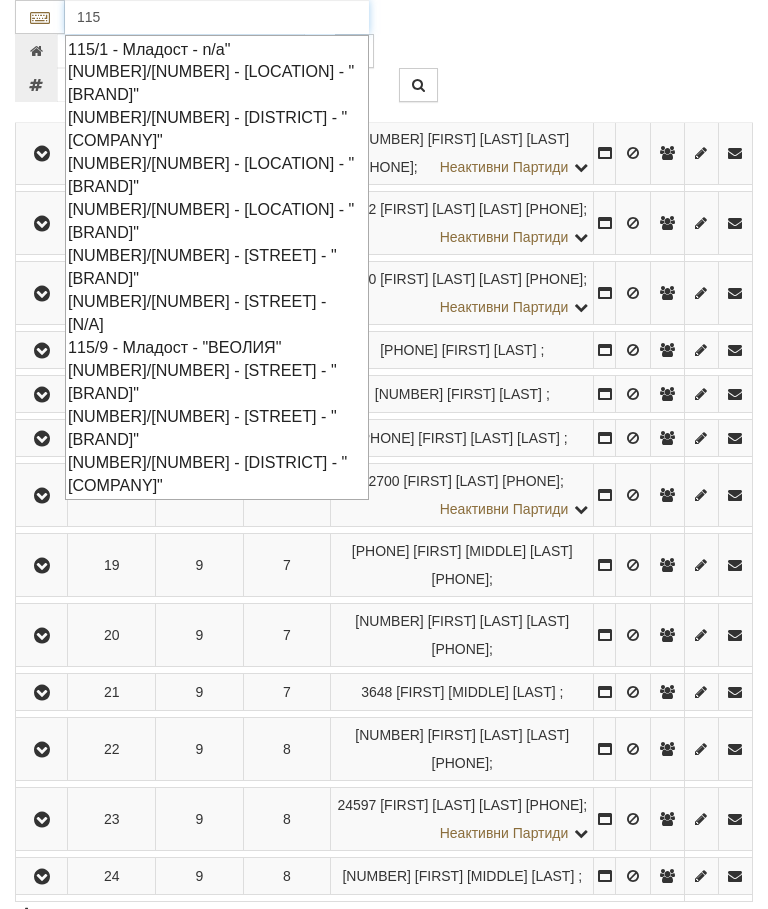click on "115/4 - Младост - "ВЕОЛИЯ"" at bounding box center [217, 129] 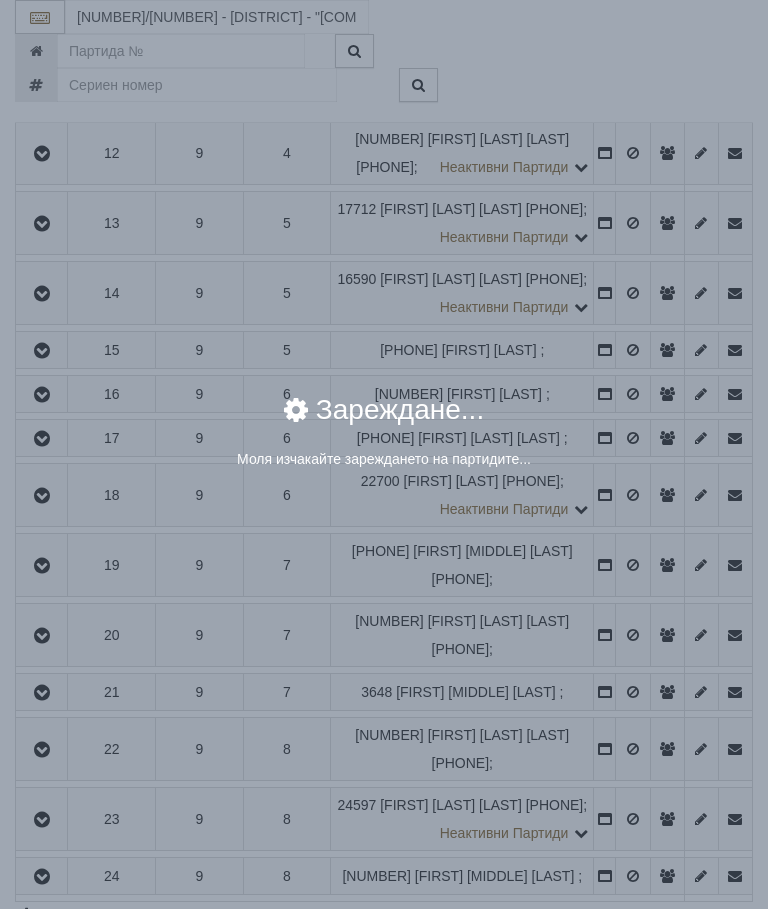 scroll, scrollTop: 1166, scrollLeft: 0, axis: vertical 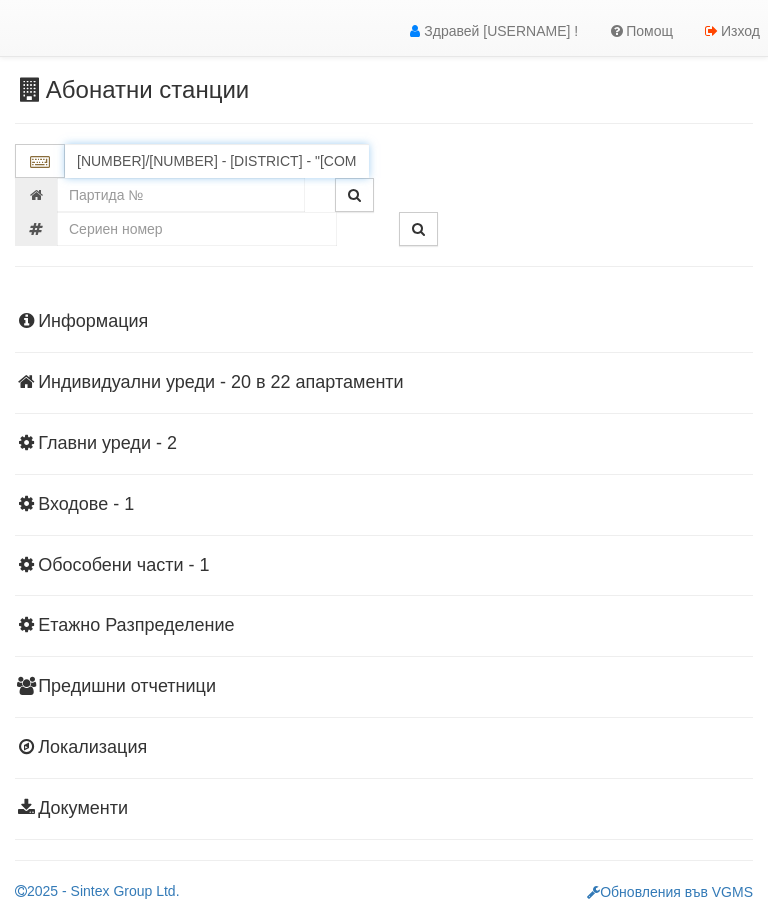 click on "115/4 - Младост - "ВЕОЛИЯ"" at bounding box center (217, 161) 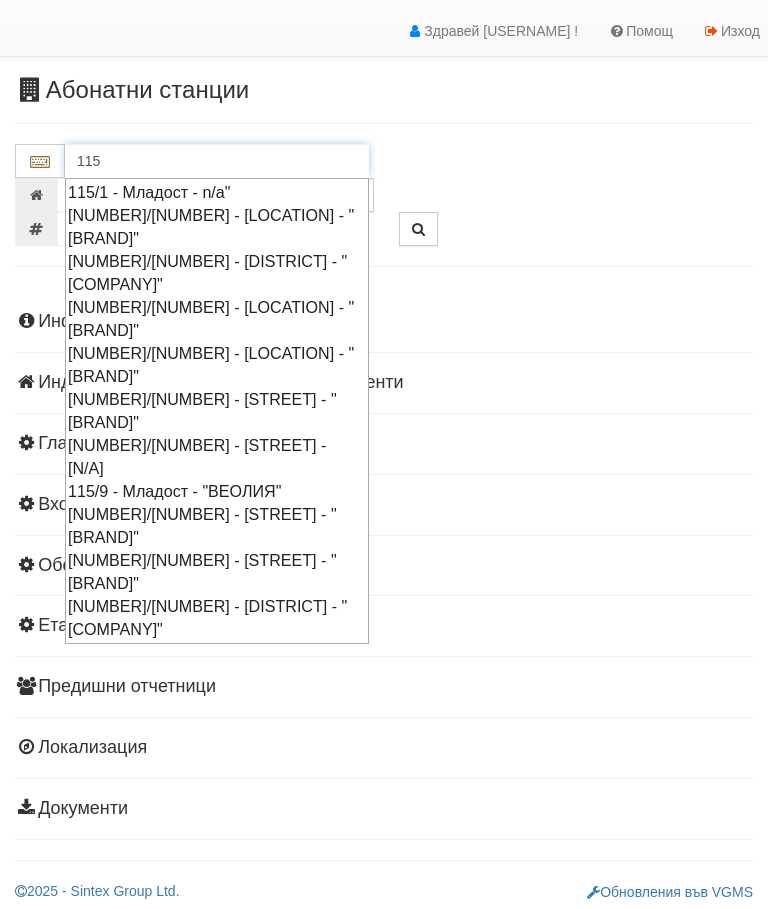 click on "115/7 - Младост - "ВЕОЛИЯ"" at bounding box center [217, 411] 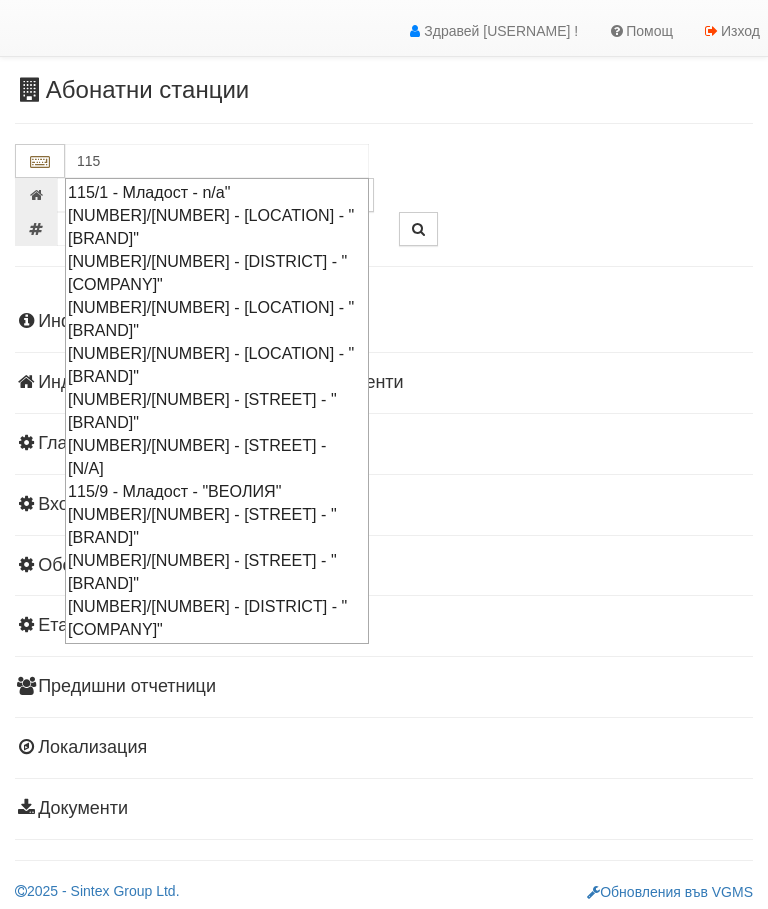 type on "115/7 - Младост - "ВЕОЛИЯ"" 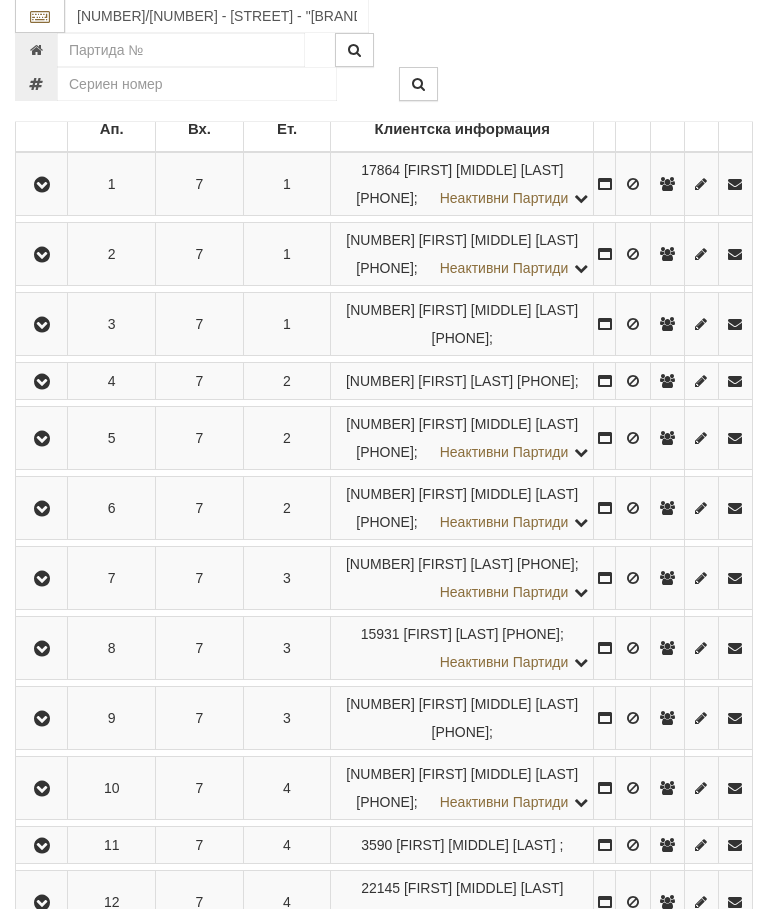 scroll, scrollTop: 381, scrollLeft: 0, axis: vertical 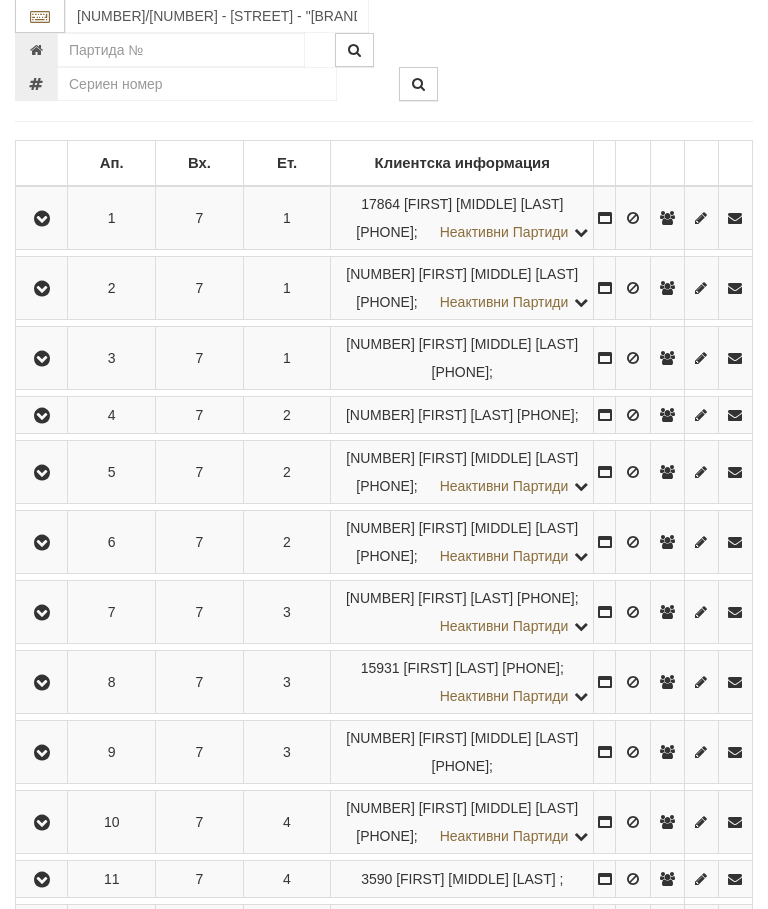 click at bounding box center [42, 417] 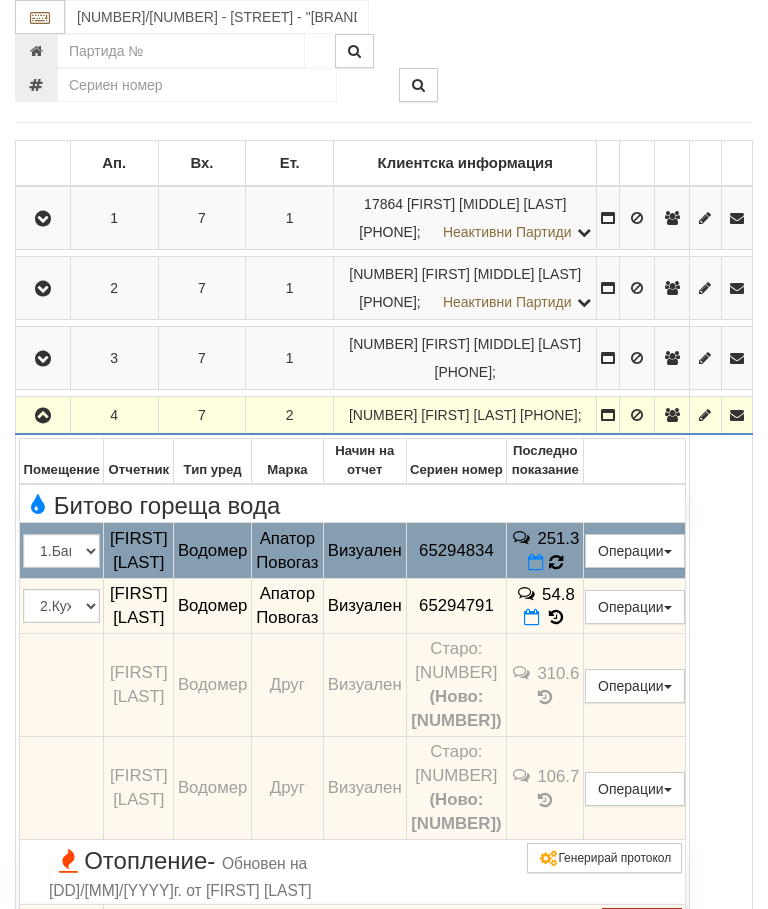 click at bounding box center [556, 562] 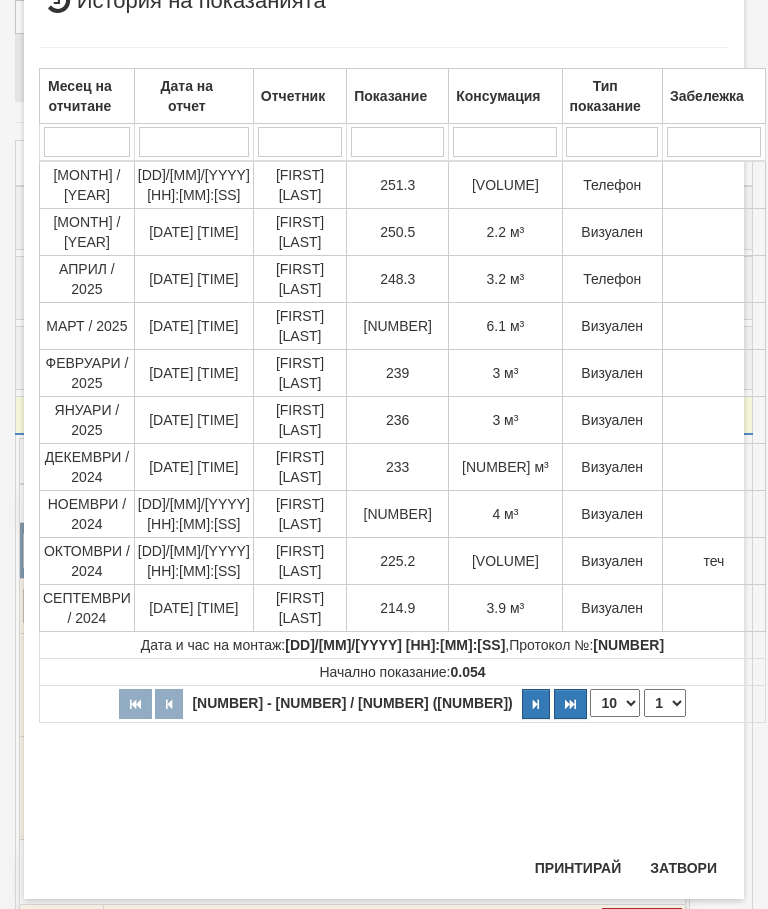 scroll, scrollTop: 81, scrollLeft: 0, axis: vertical 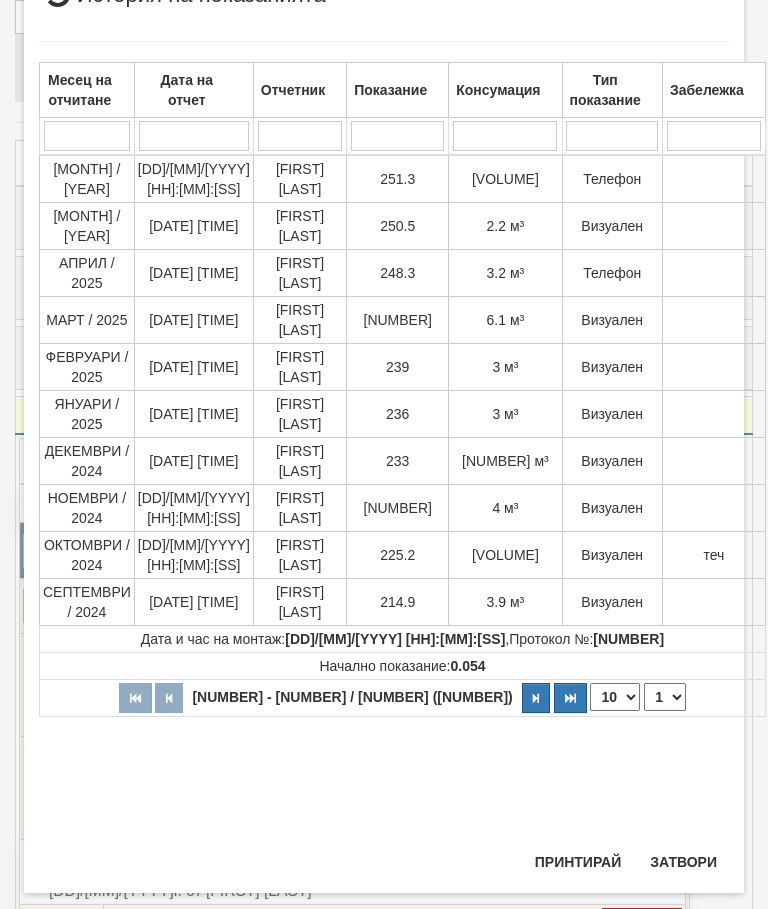 click on "Затвори" at bounding box center [683, 862] 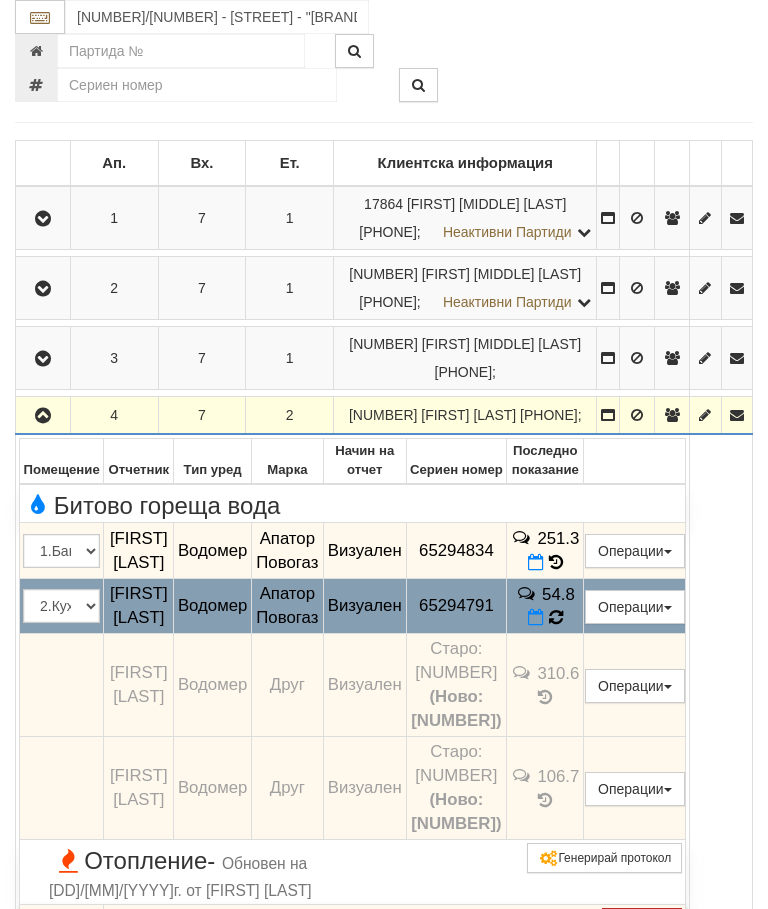 click at bounding box center [556, 617] 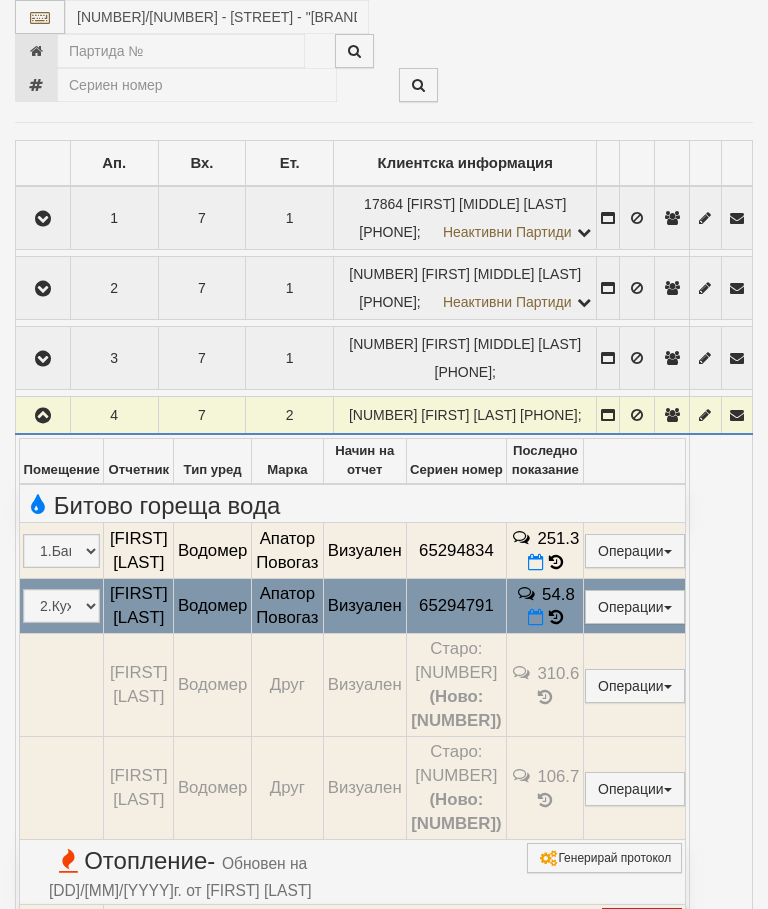 select on "10" 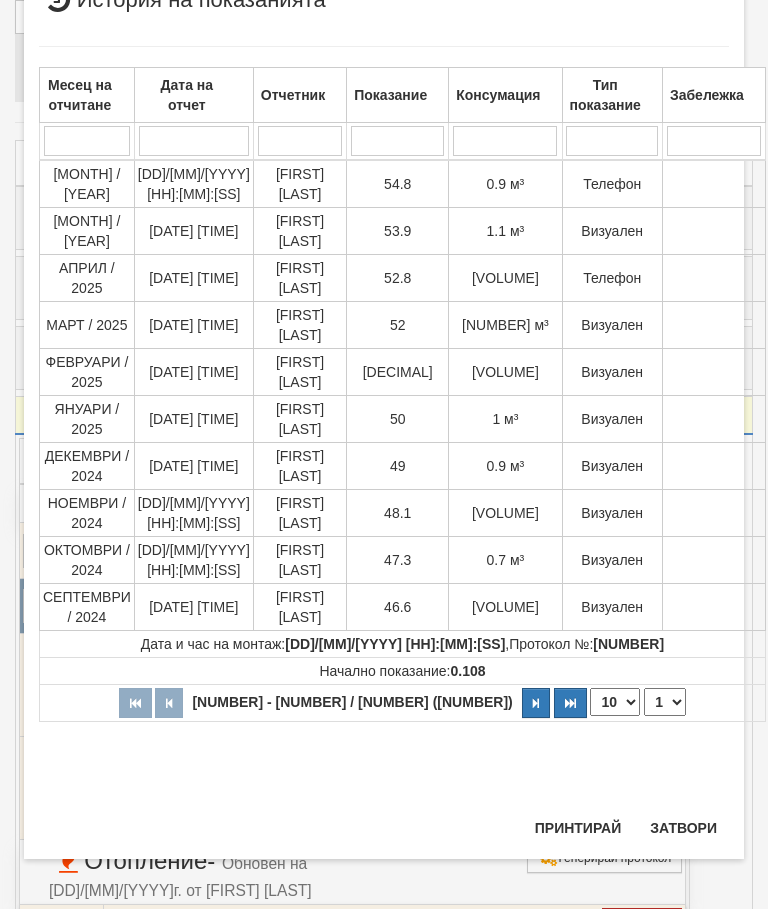 scroll, scrollTop: 959, scrollLeft: 0, axis: vertical 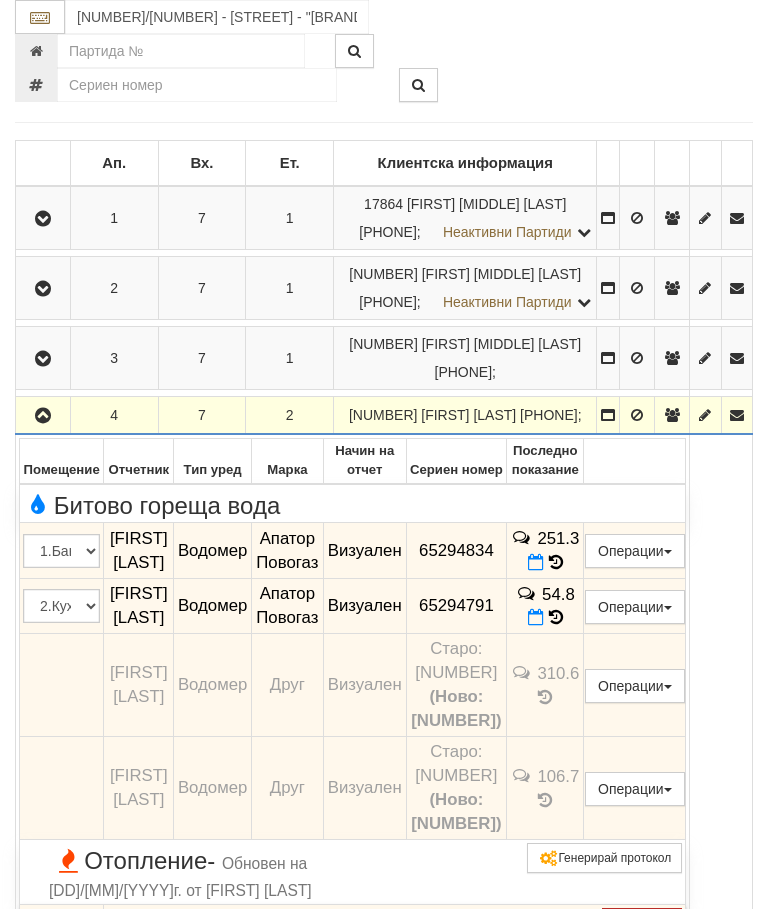 click at bounding box center [43, 416] 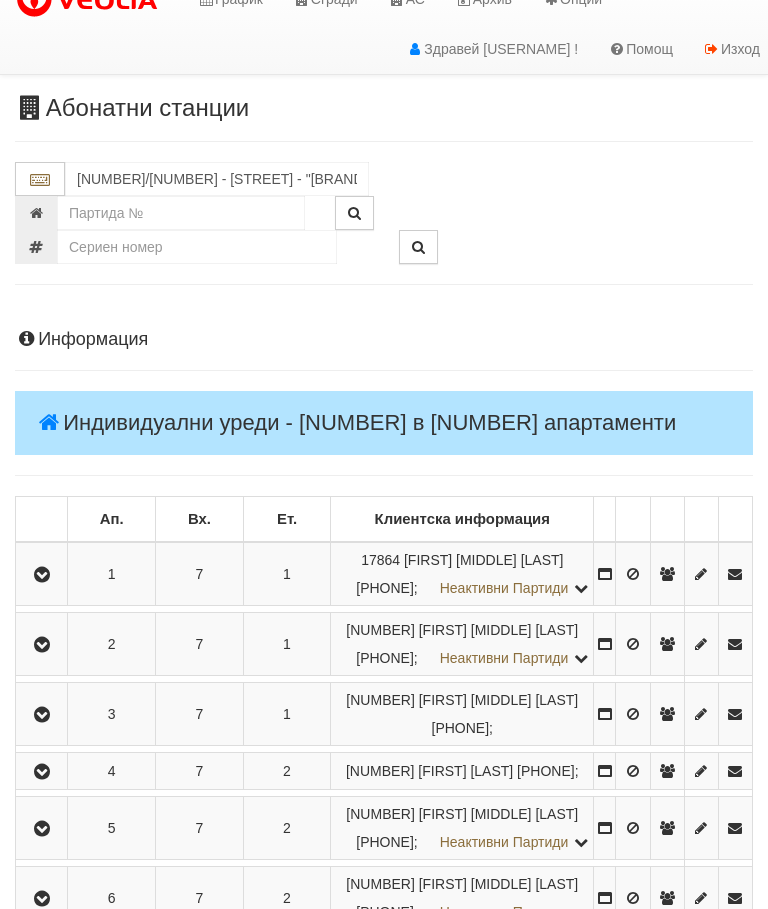 scroll, scrollTop: 0, scrollLeft: 0, axis: both 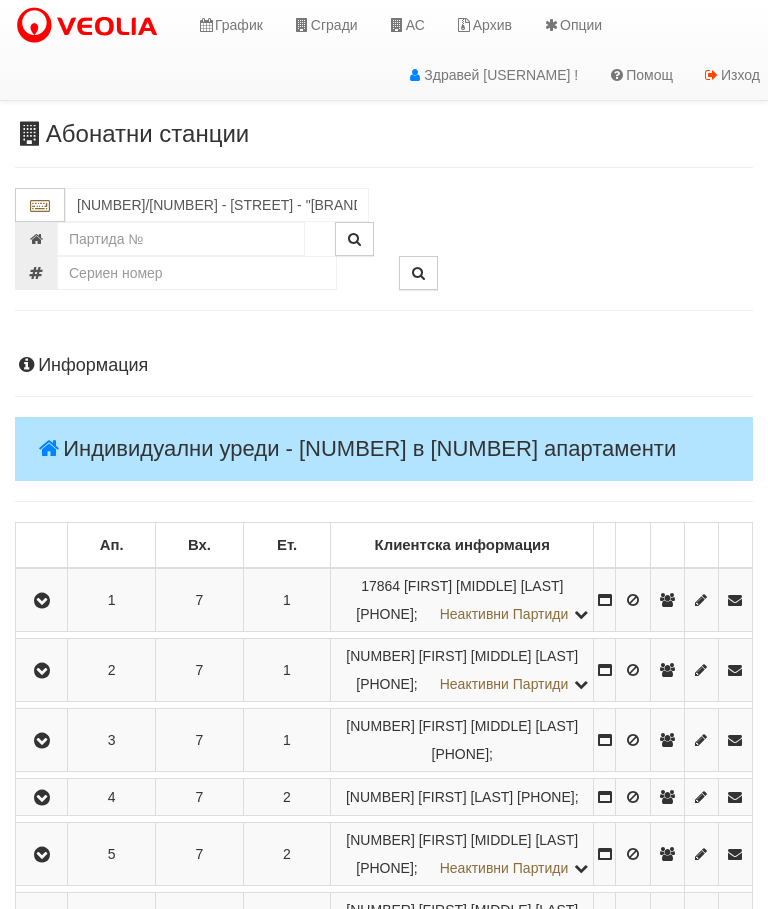 click on "Сгради" at bounding box center (325, 25) 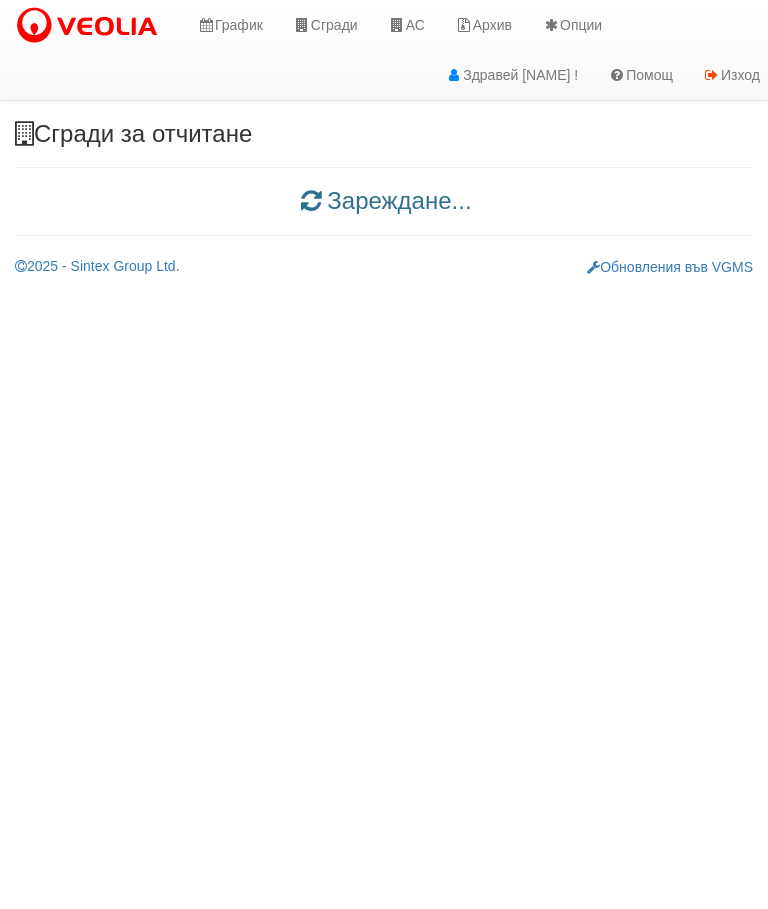 scroll, scrollTop: 0, scrollLeft: 0, axis: both 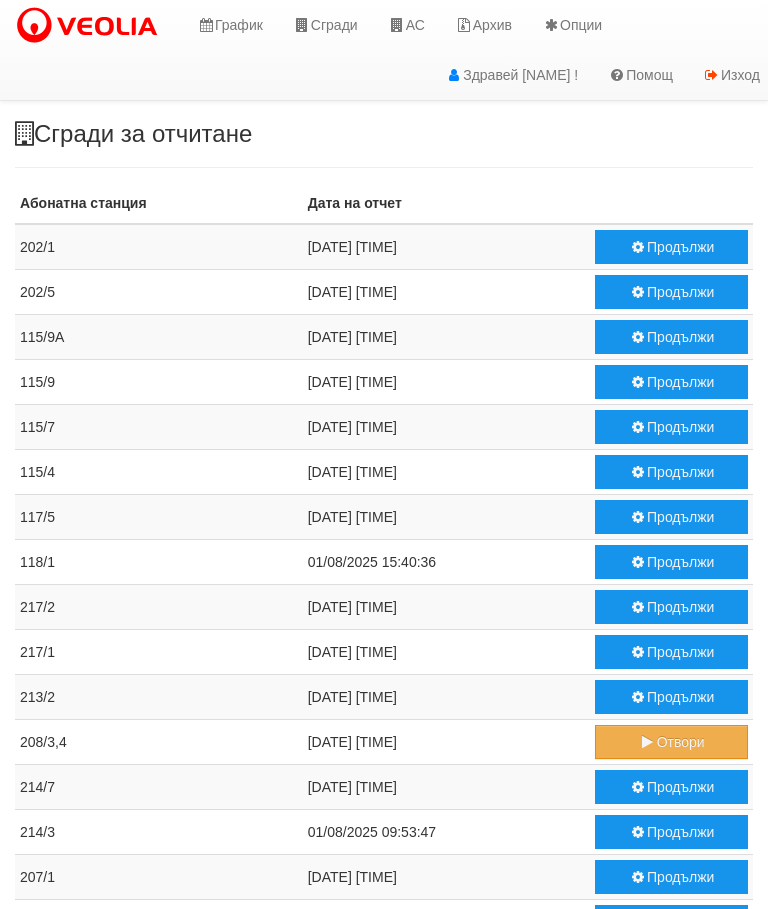 click on "Продължи" at bounding box center [671, 472] 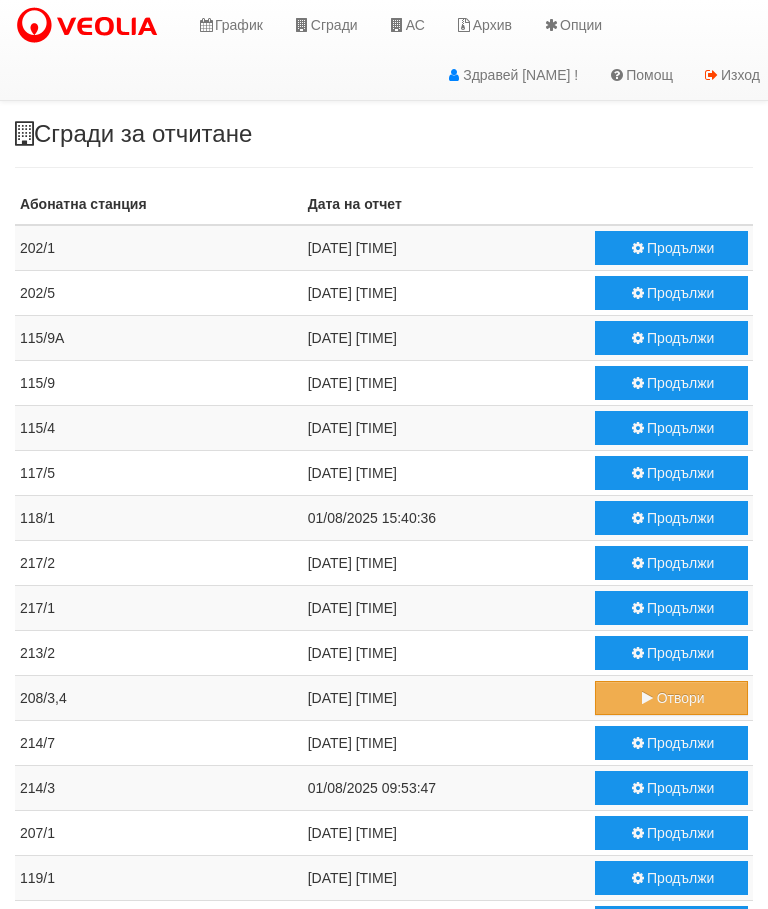 click on "Отвори" at bounding box center (671, 698) 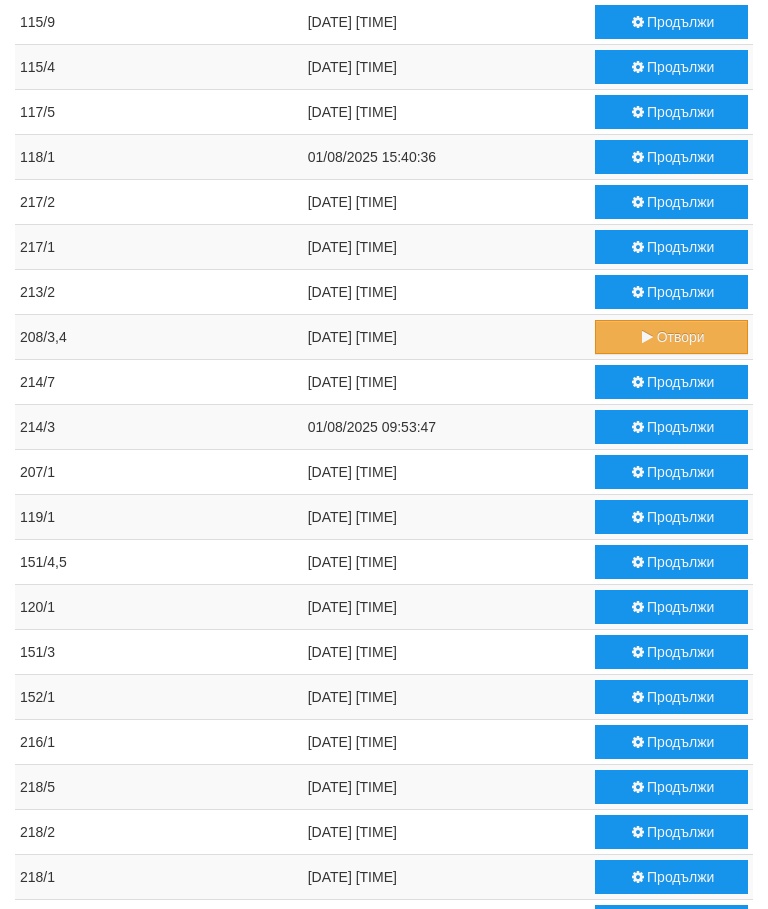 scroll, scrollTop: 360, scrollLeft: 0, axis: vertical 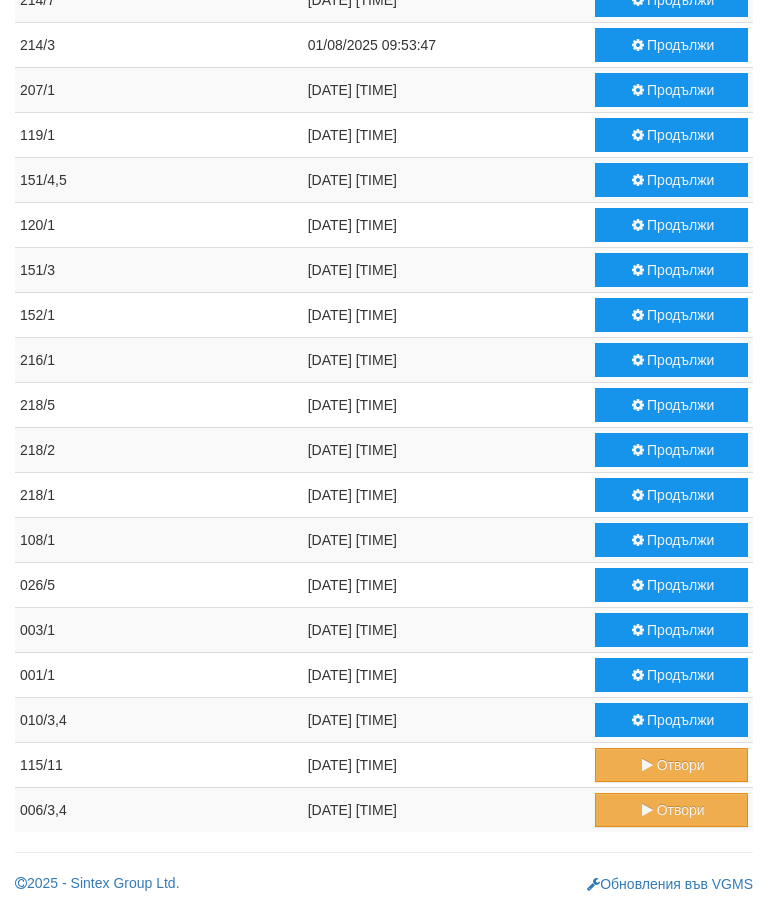 click on "Продължи" at bounding box center (671, 540) 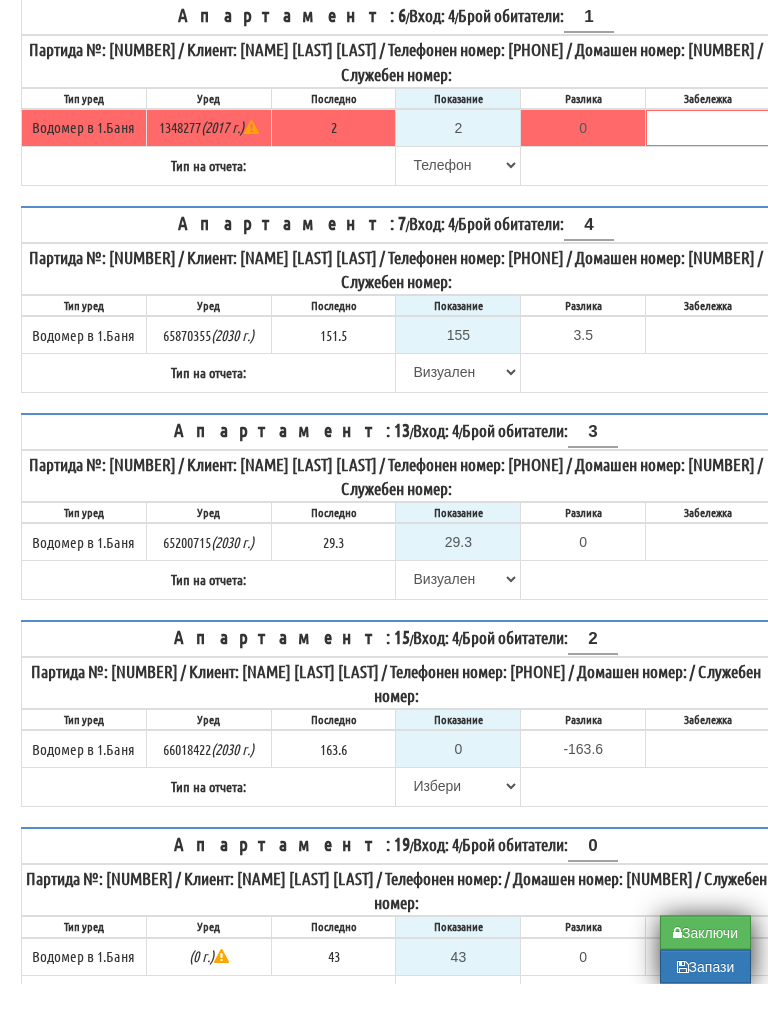 scroll, scrollTop: 738, scrollLeft: 0, axis: vertical 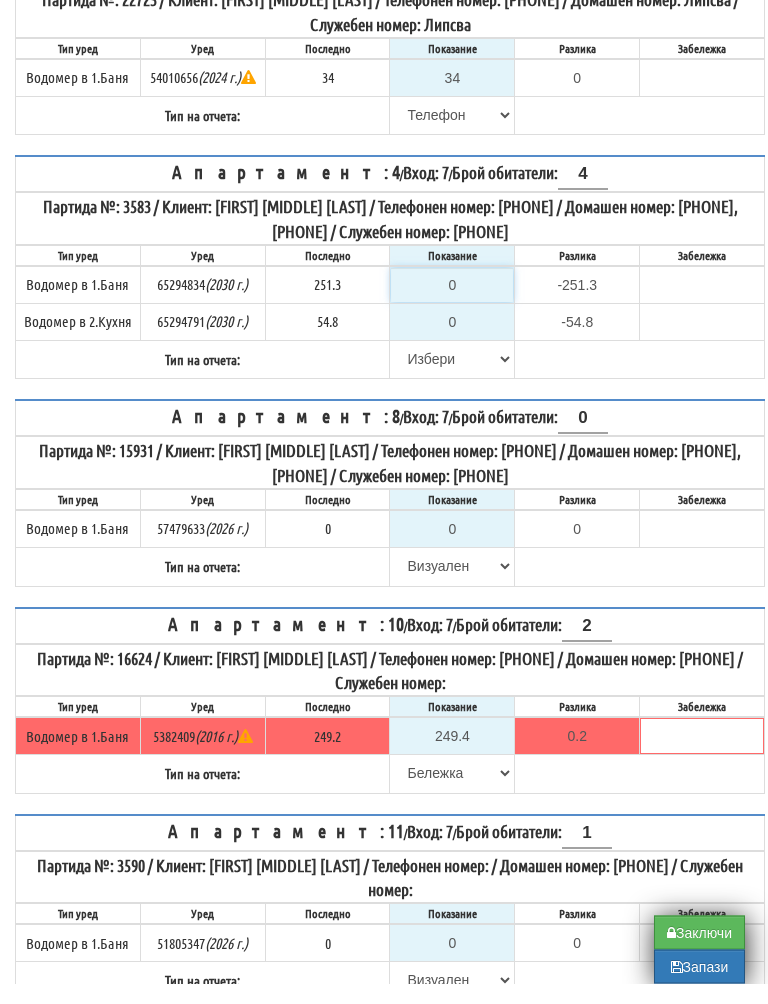click on "0" at bounding box center [452, 306] 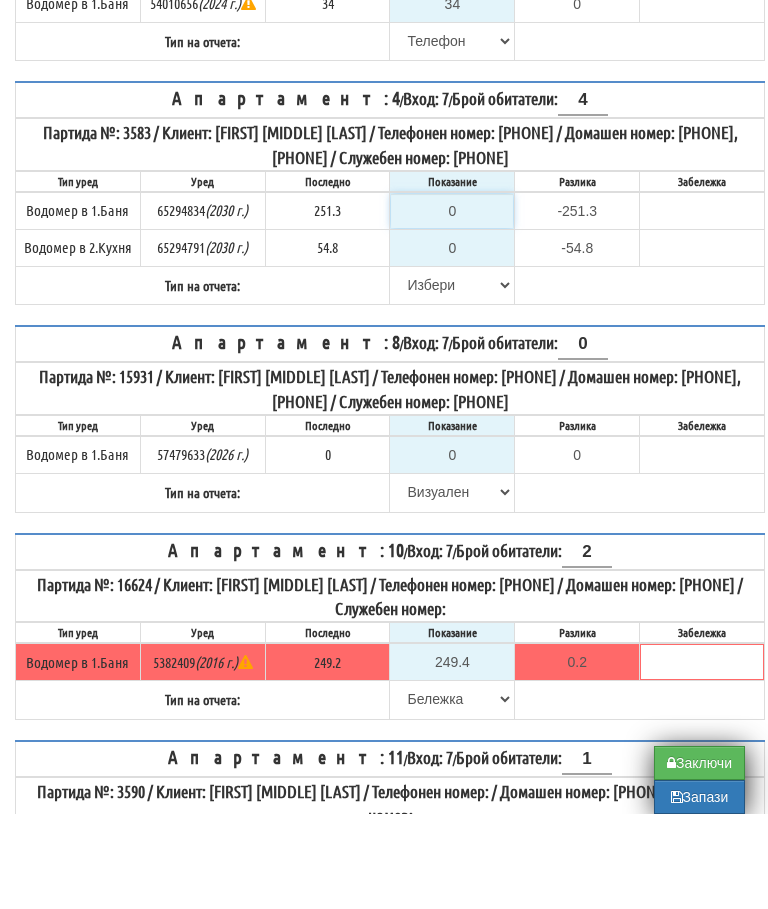 type on "2" 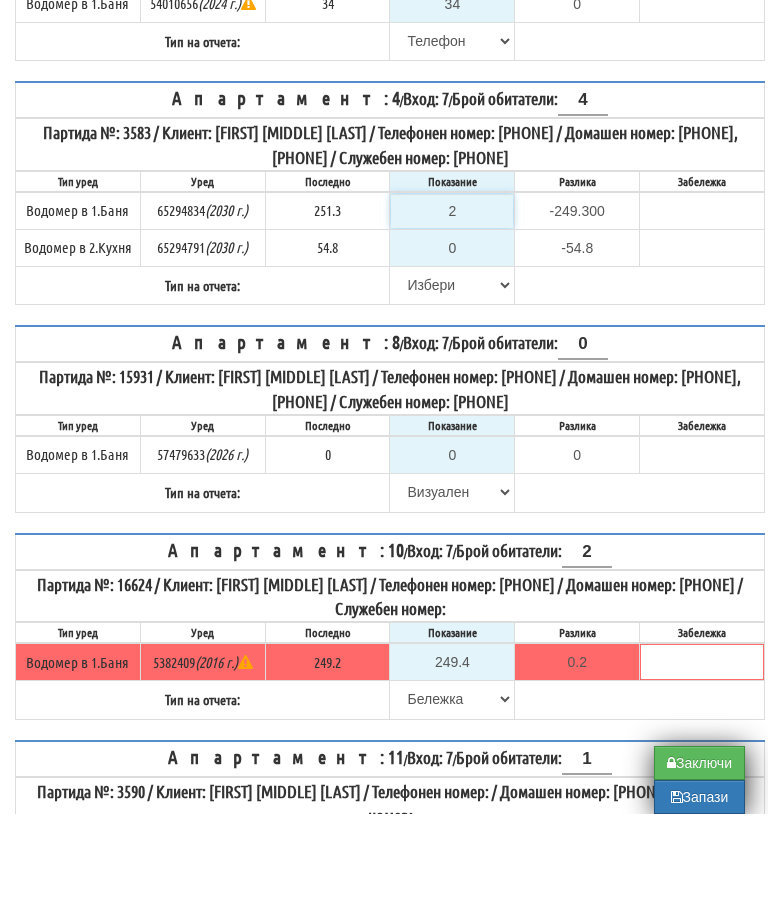 type on "25" 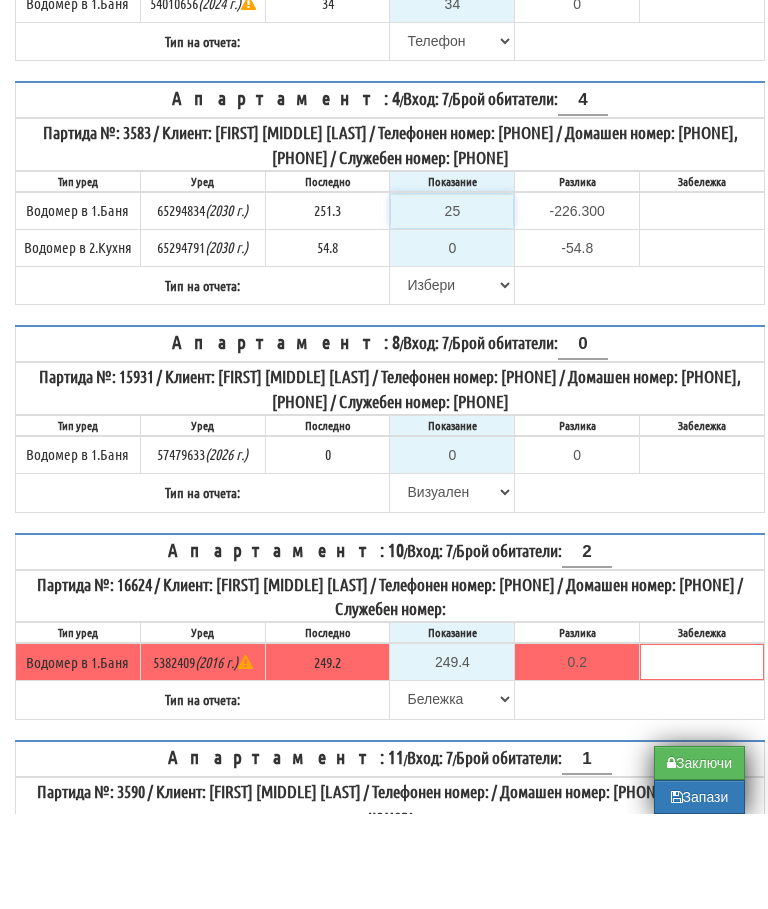 type on "252" 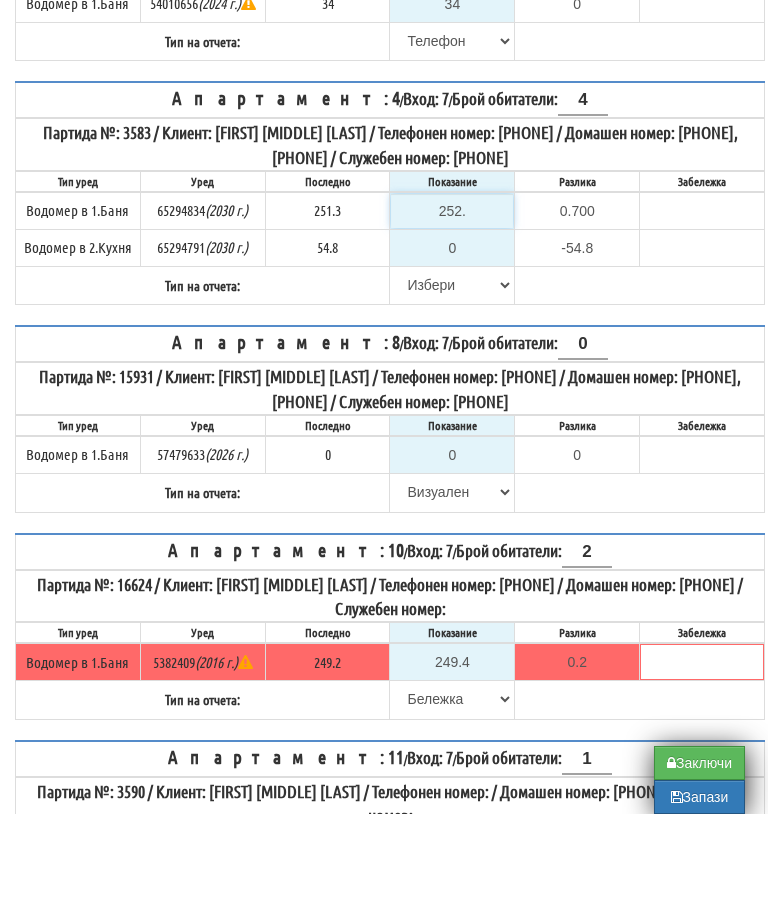 type on "252.3" 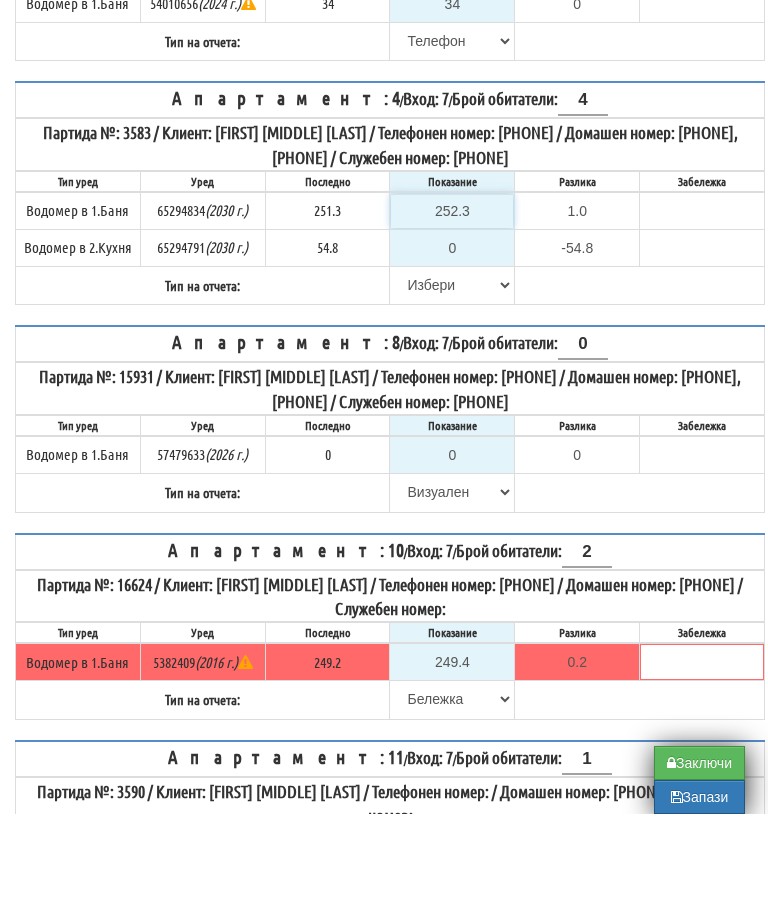 type on "252.3" 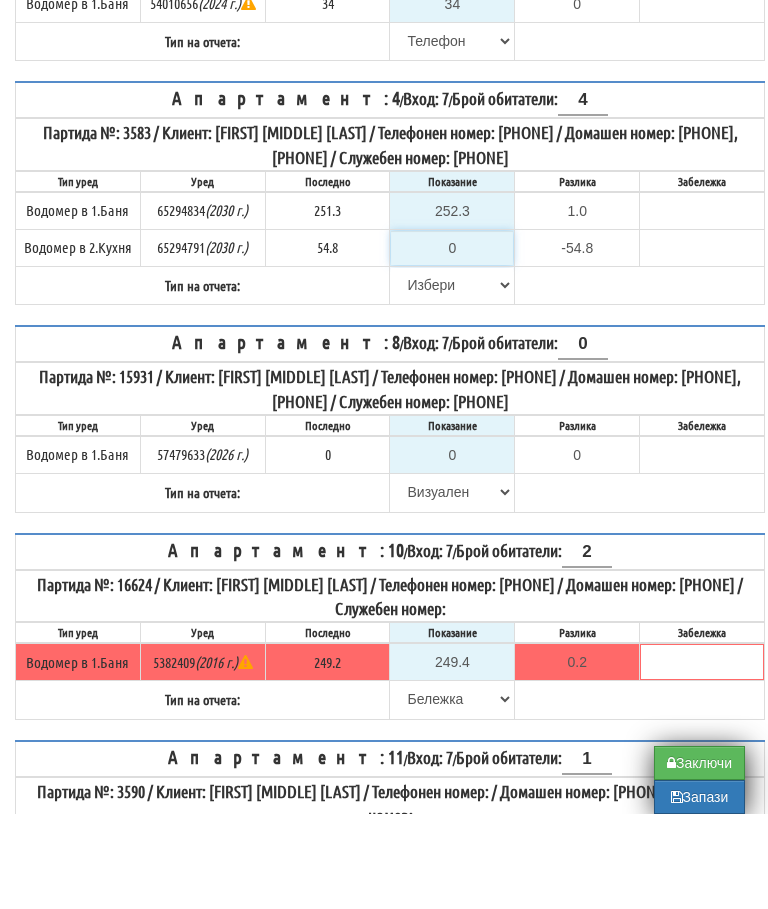 click on "0" at bounding box center [452, 343] 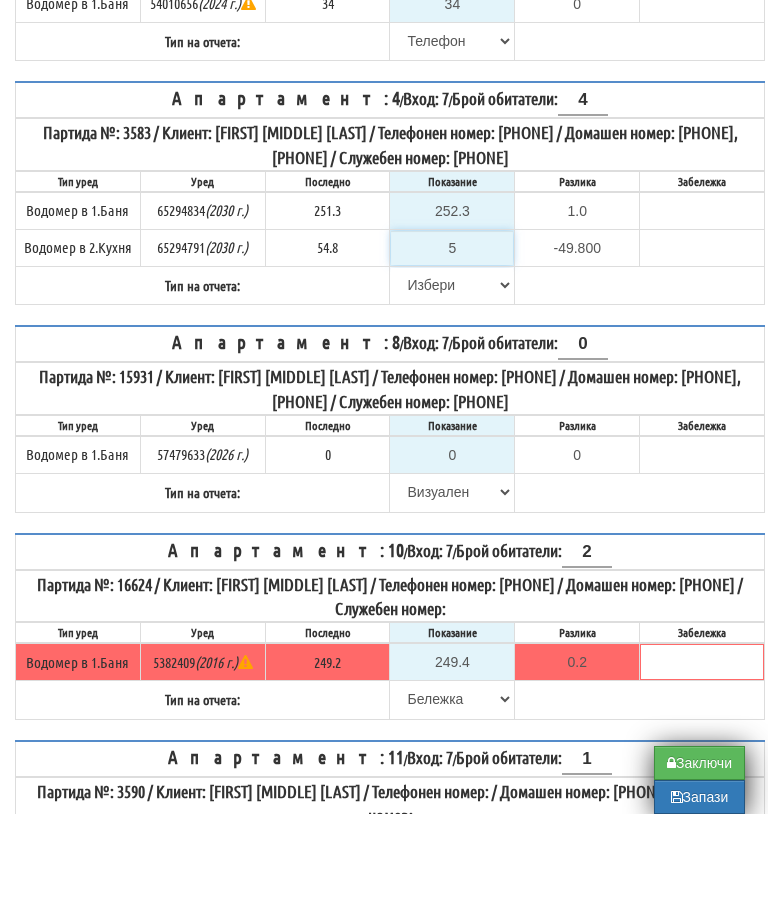 type on "55" 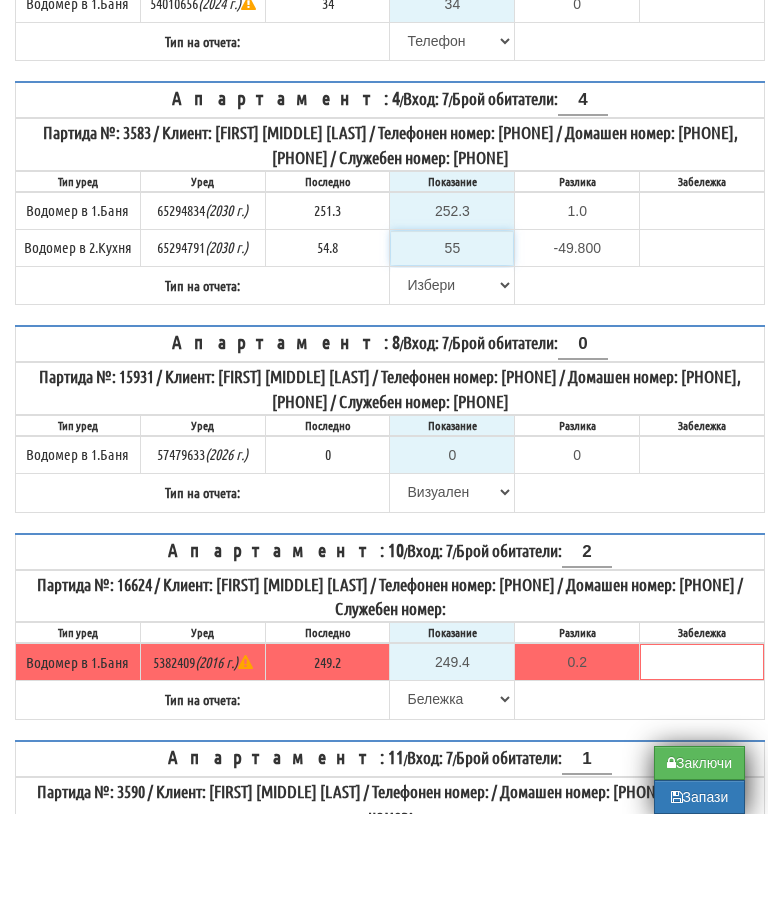 type on "0.200" 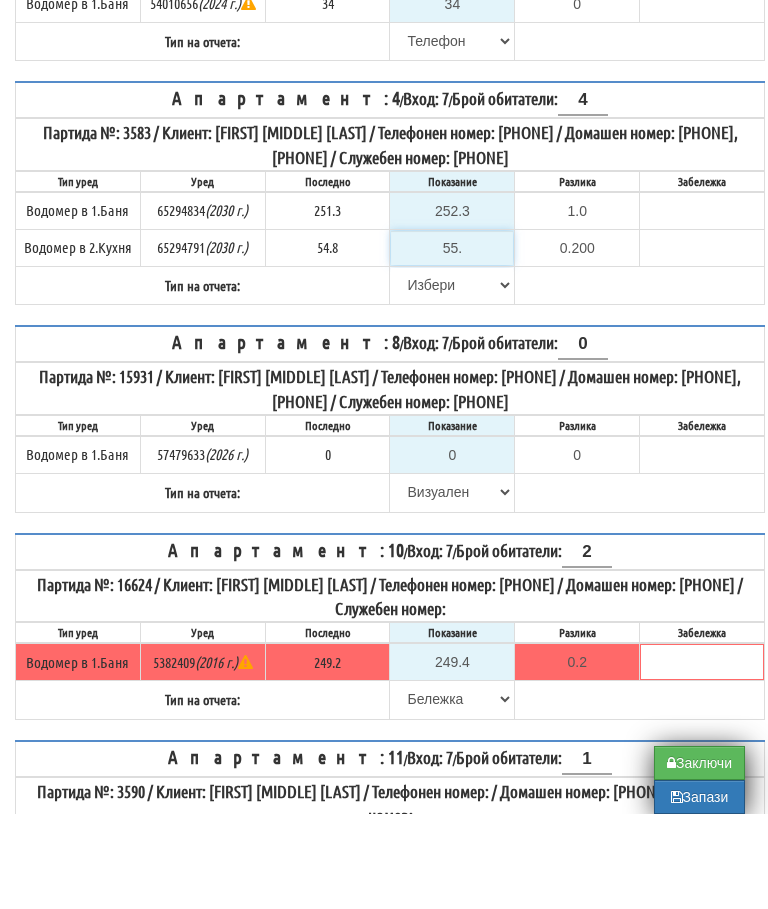 type on "55.6" 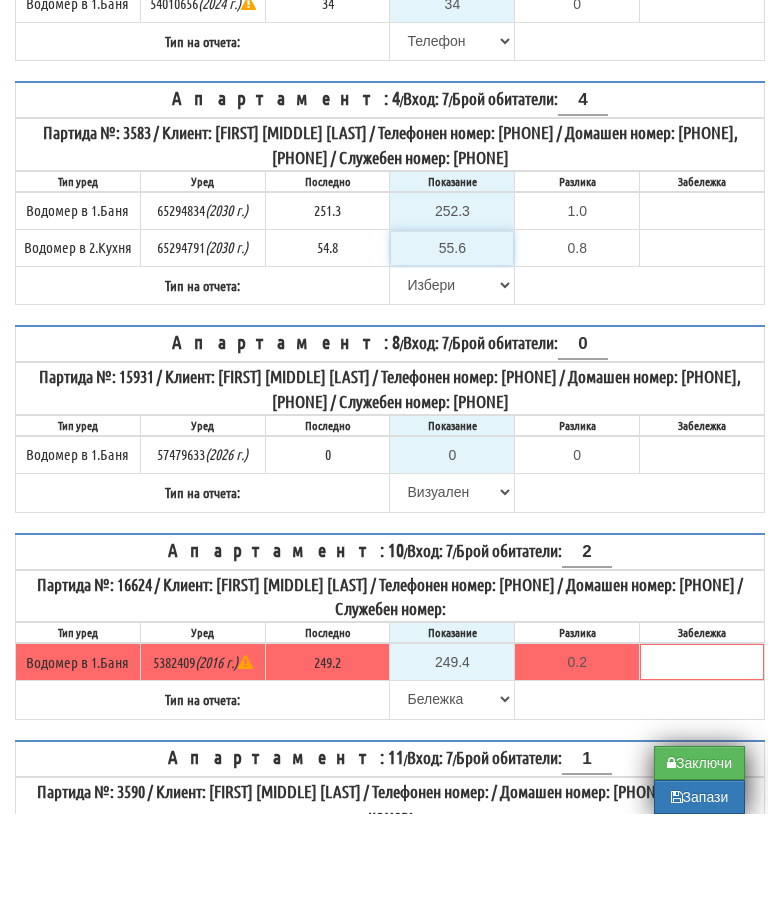 type on "55.6" 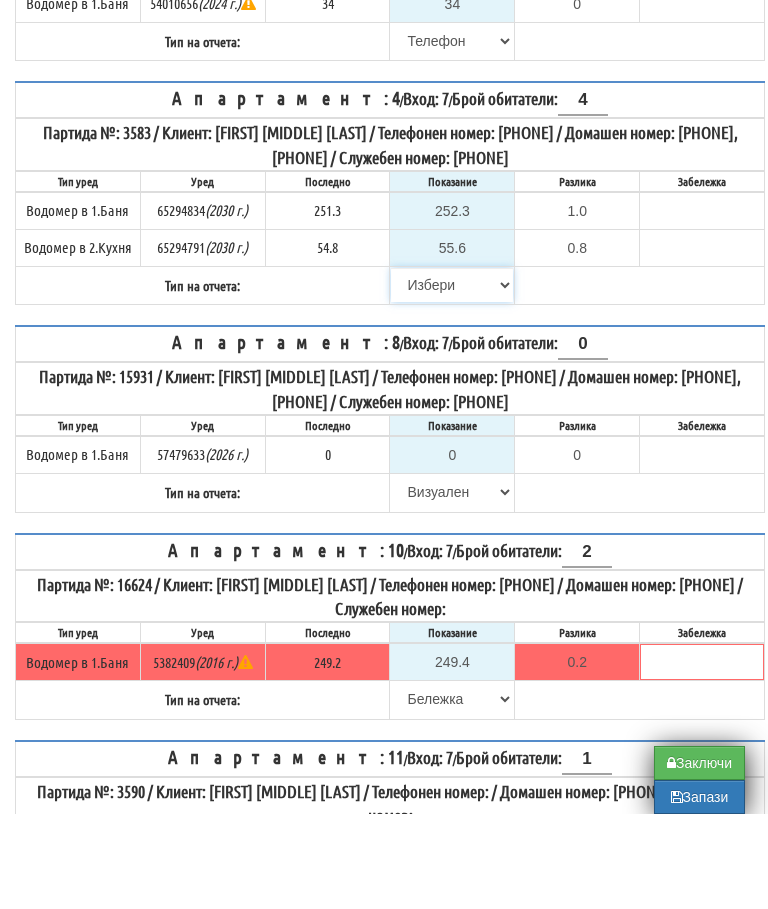 click on "Избери
Визуален
Телефон
Бележка
Неосигурен достъп
Самоотчет
Служебно
Дистанционен" at bounding box center [452, 380] 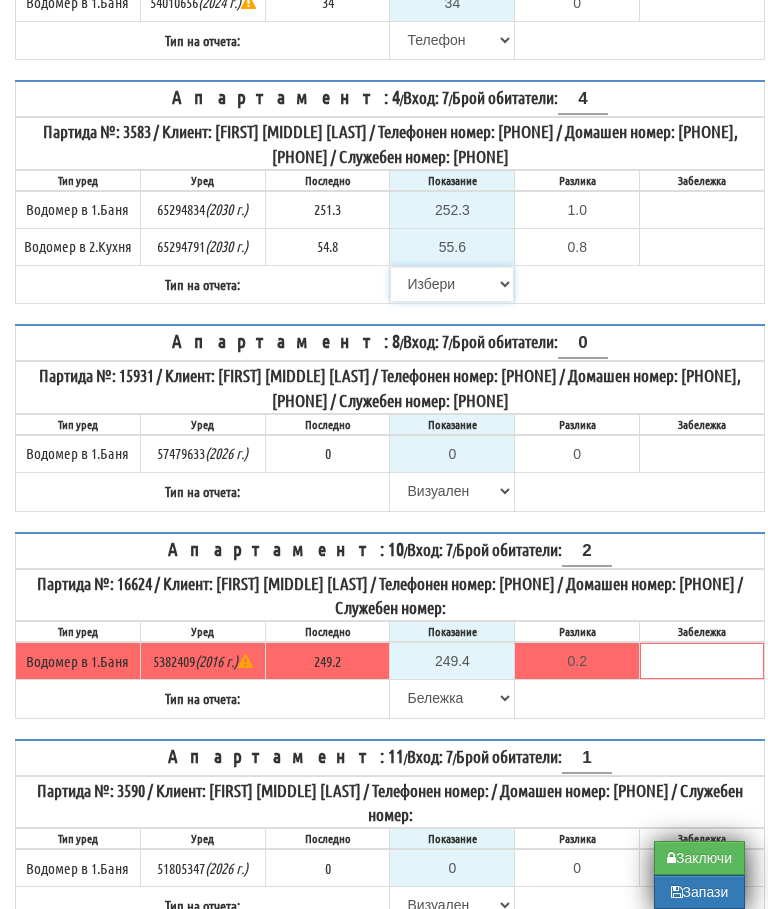 select on "8ac75930-9bfd-e511-80be-8d5a1dced85a" 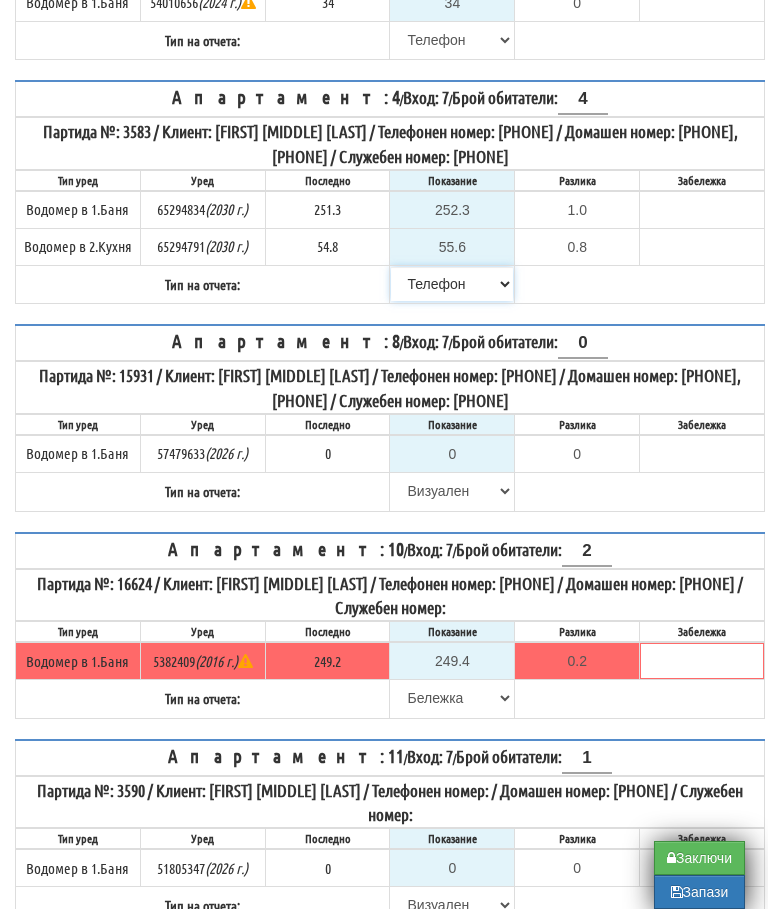scroll, scrollTop: 492, scrollLeft: 0, axis: vertical 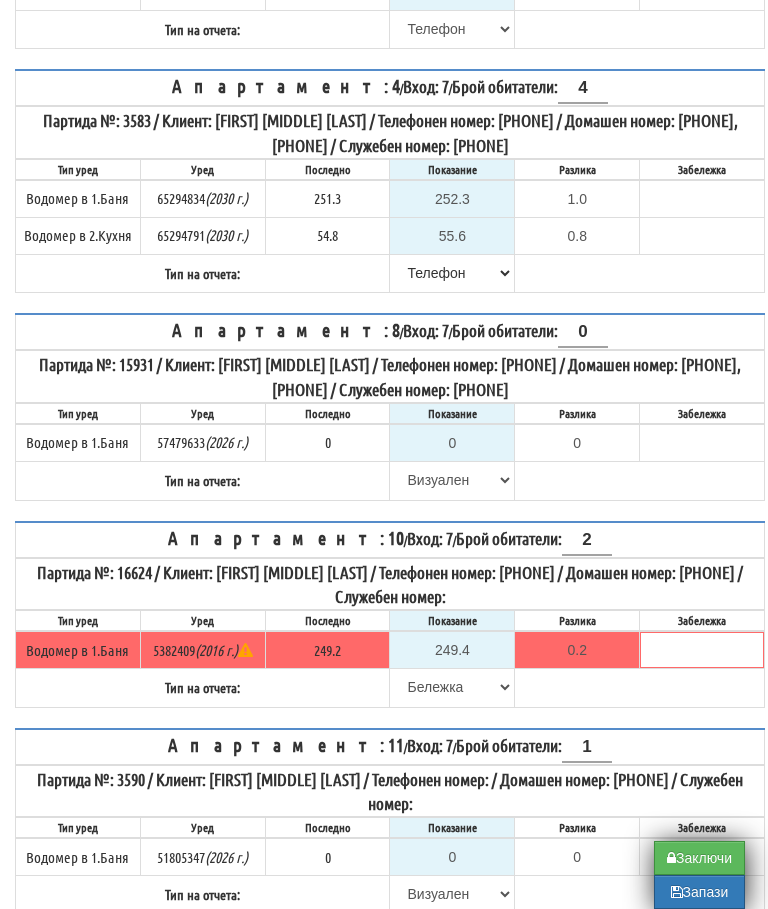click on "Заключи" at bounding box center [699, 858] 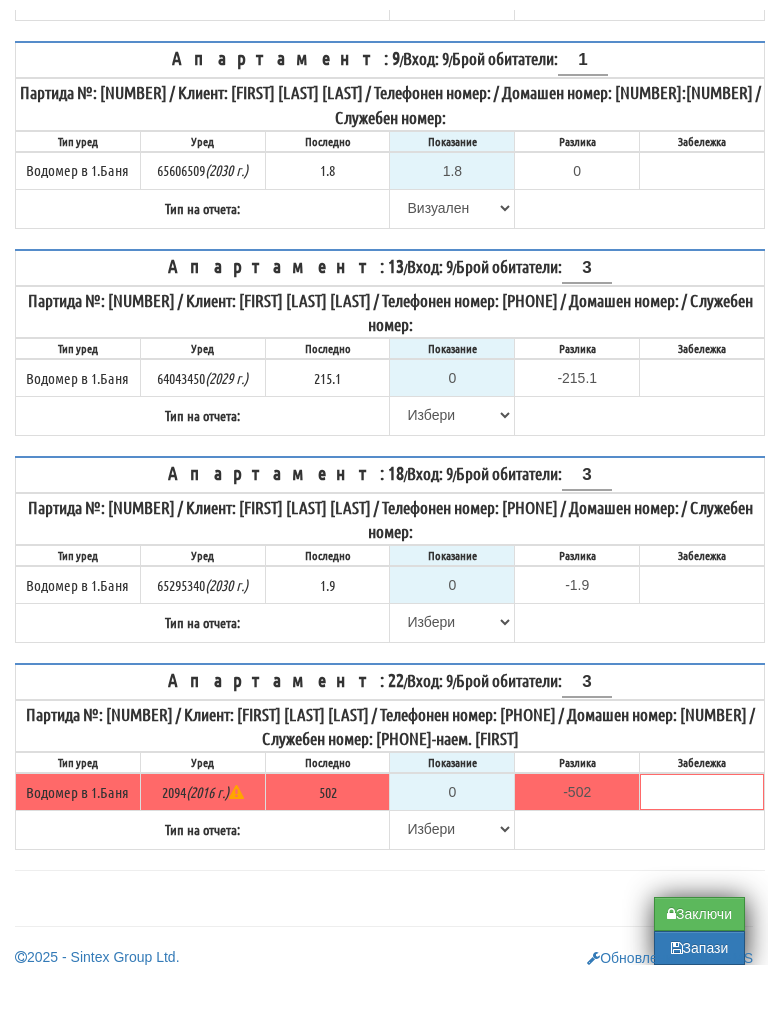 scroll, scrollTop: 668, scrollLeft: 0, axis: vertical 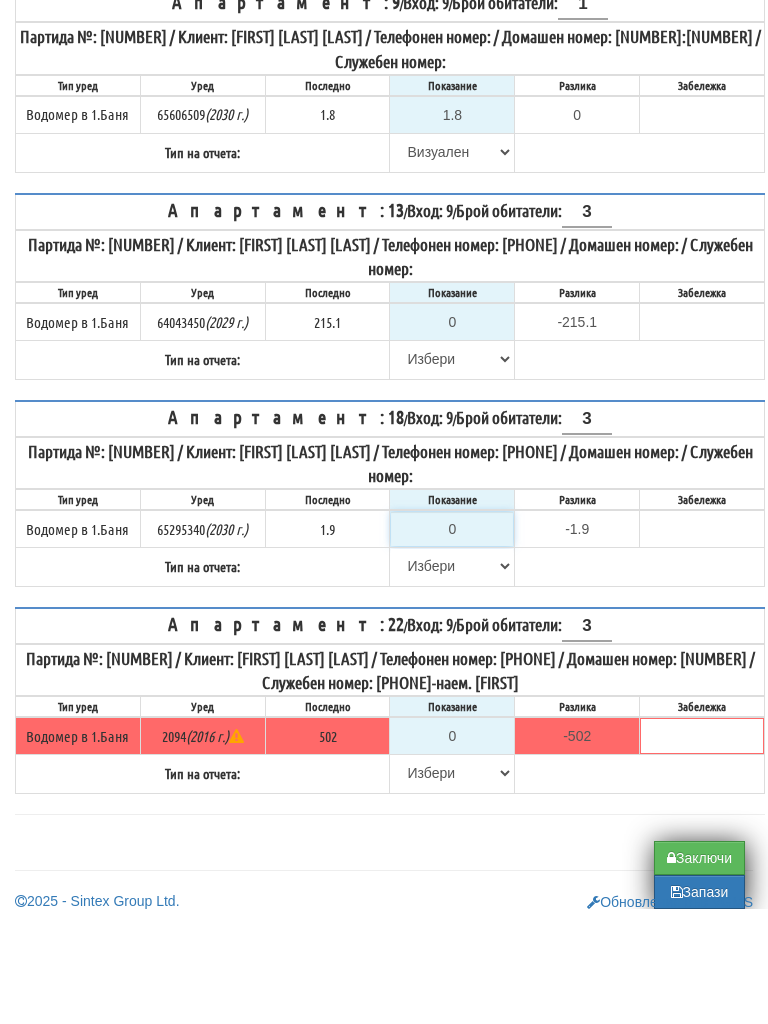 click on "0" at bounding box center [452, 644] 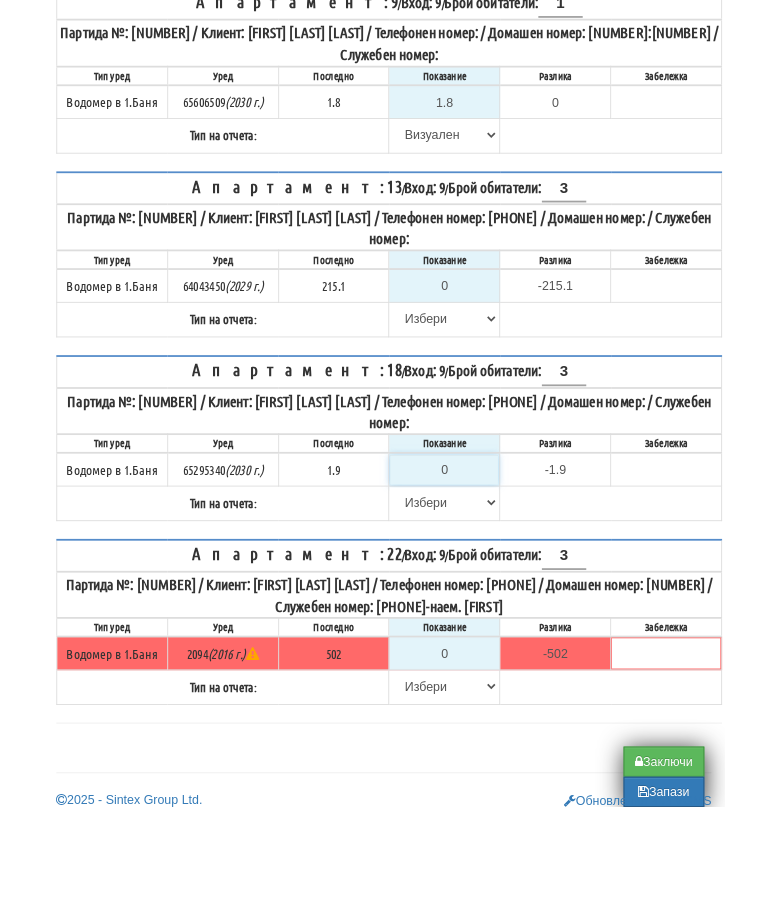 scroll, scrollTop: 668, scrollLeft: 12, axis: both 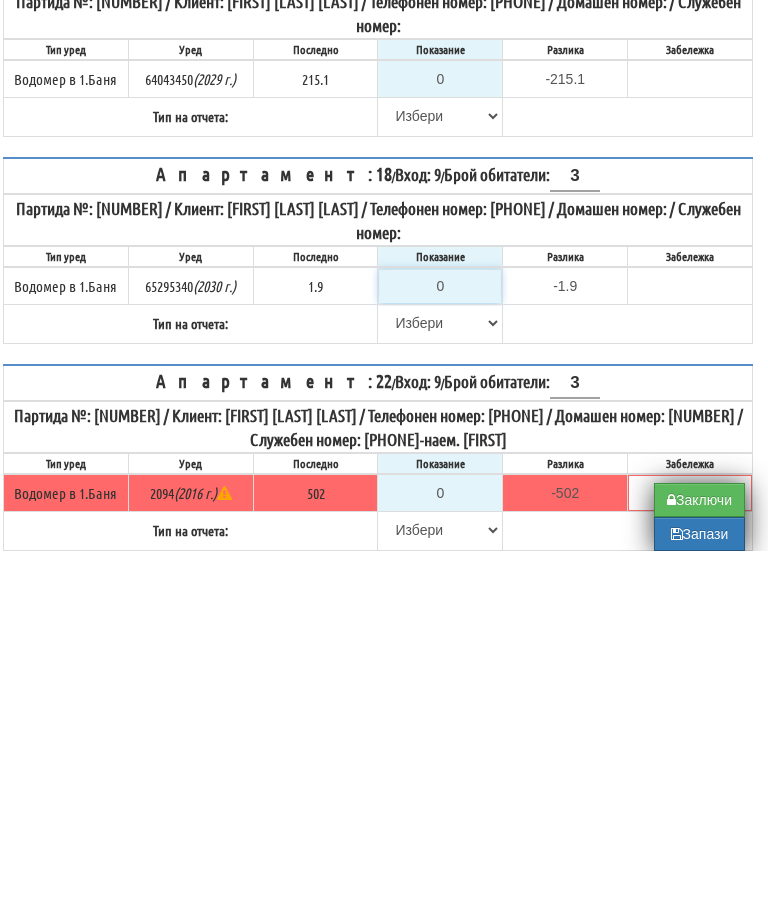 type on "1" 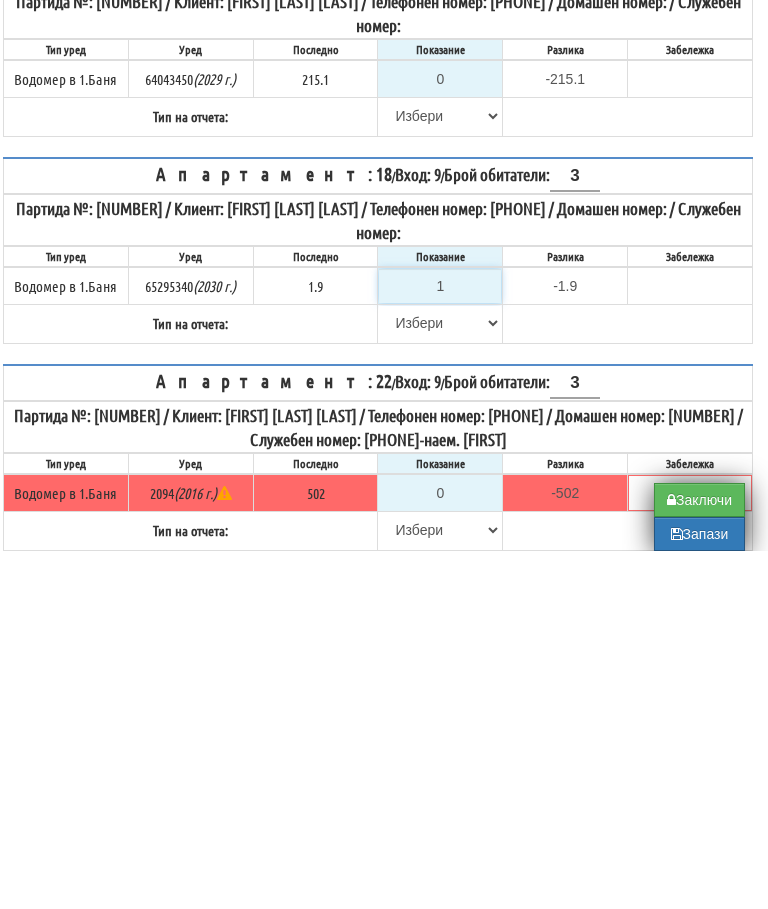 type on "-0.900" 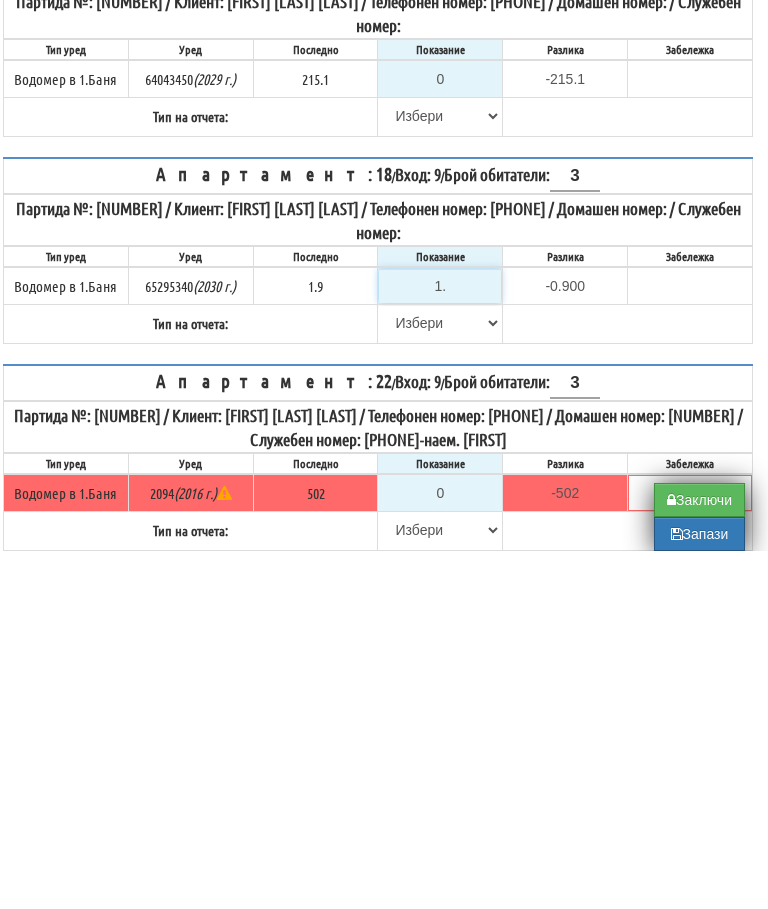 type on "1.9" 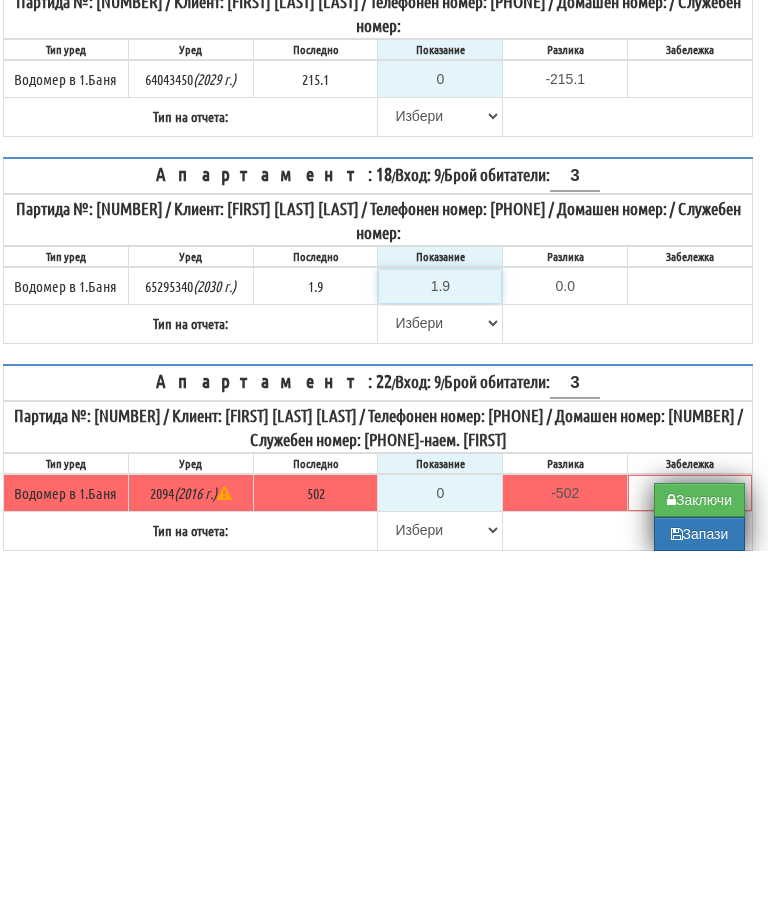 type on "1.9" 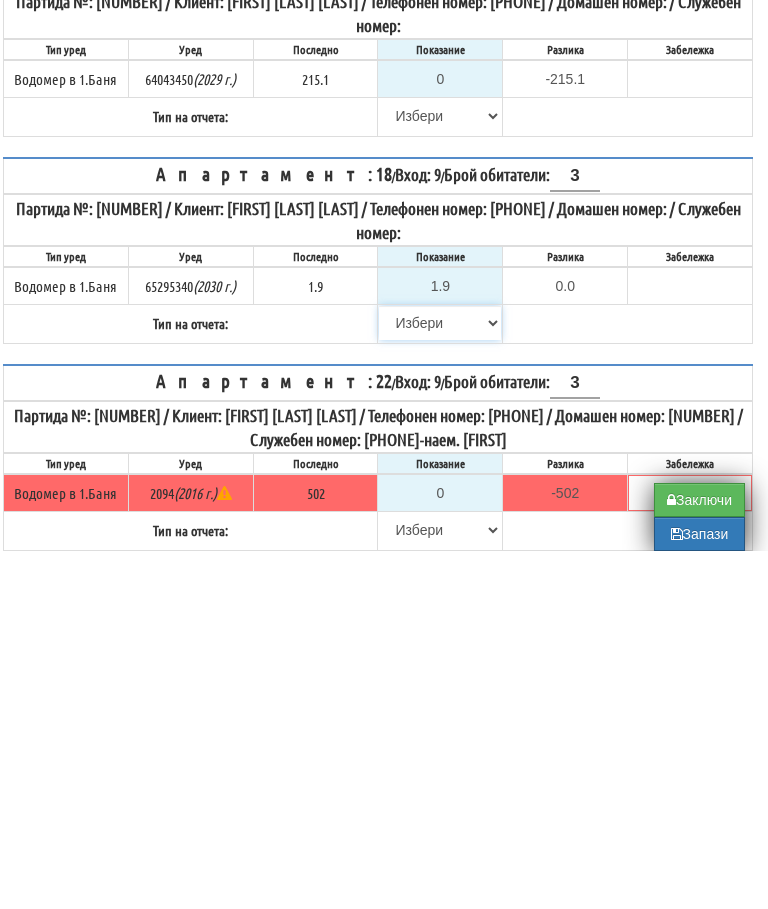 click on "Избери
Визуален
Телефон
Бележка
Неосигурен достъп
Самоотчет
Служебно
Дистанционен" at bounding box center (440, 681) 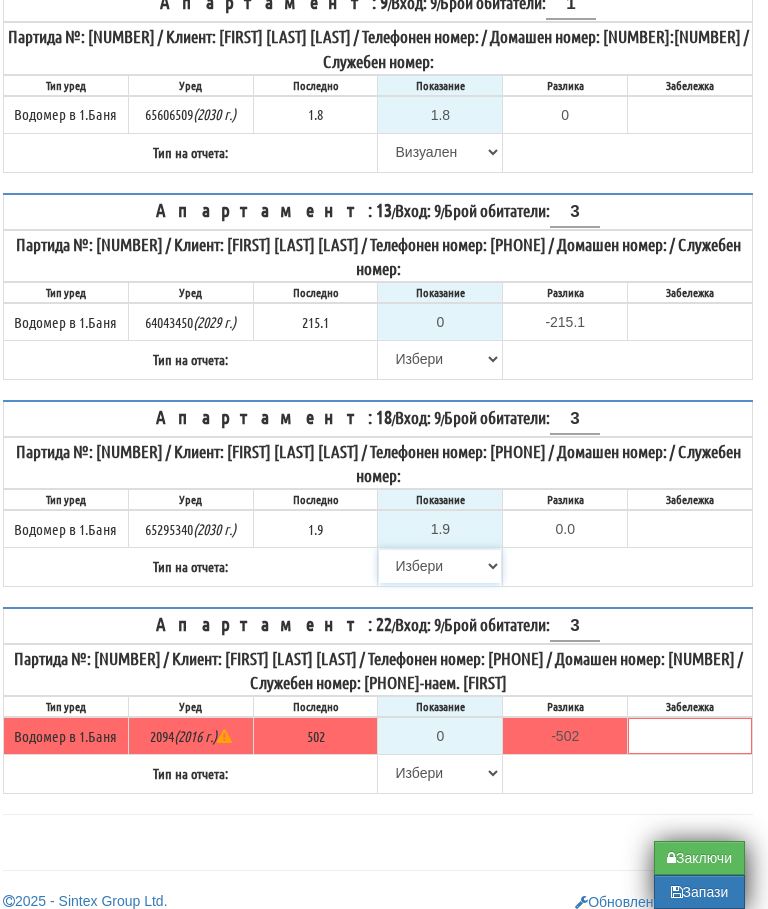 select on "89c75930-9bfd-e511-80be-8d5a1dced85a" 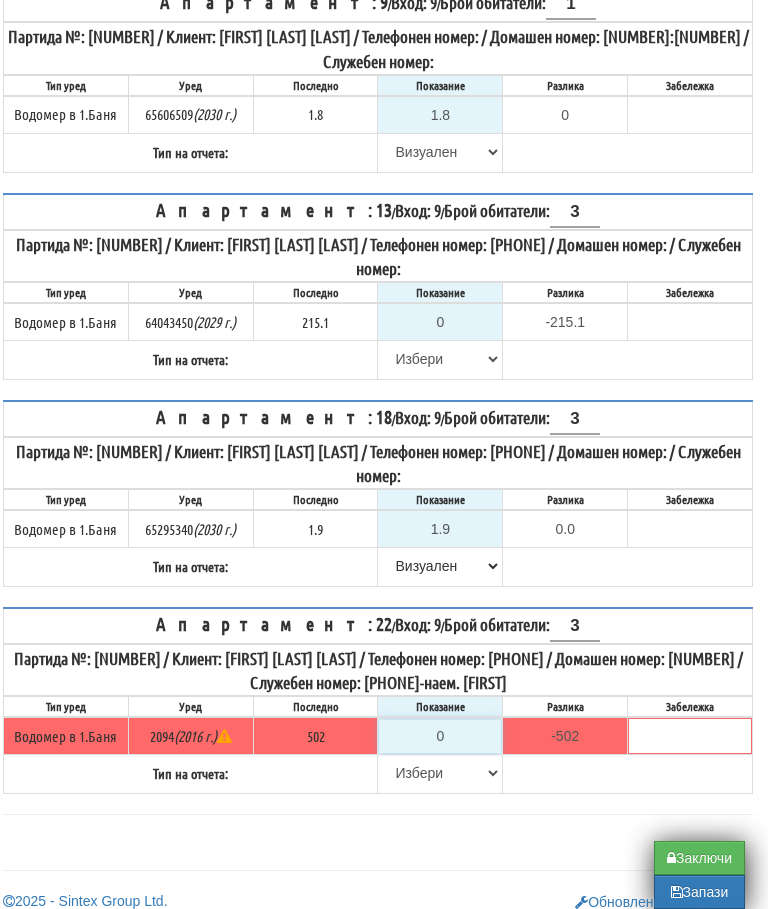 click on "0" at bounding box center (440, 736) 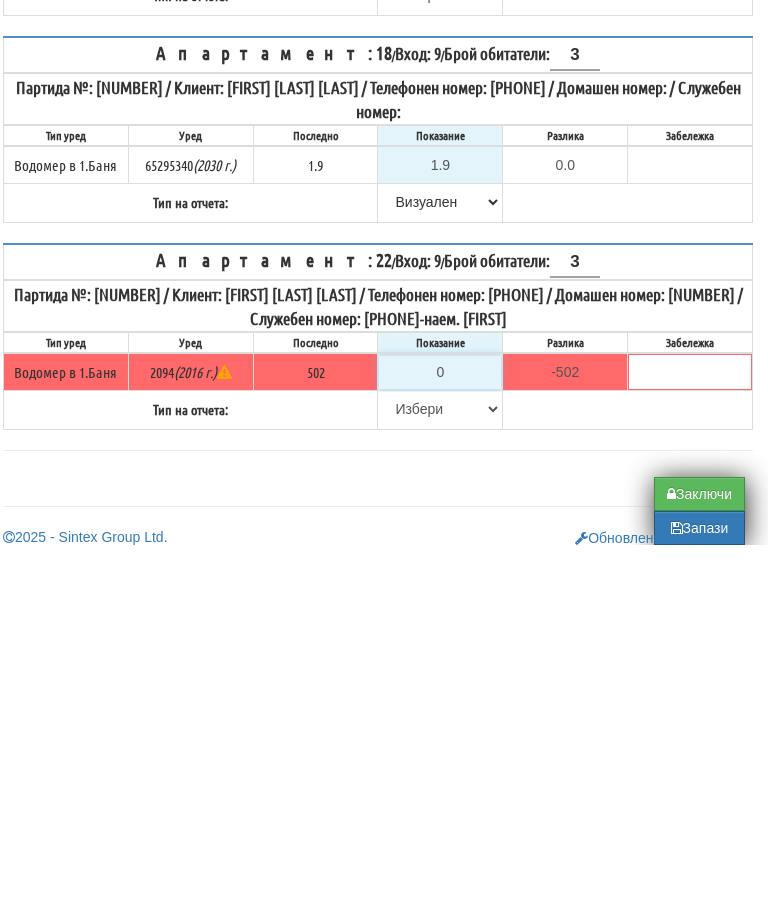 type on "5" 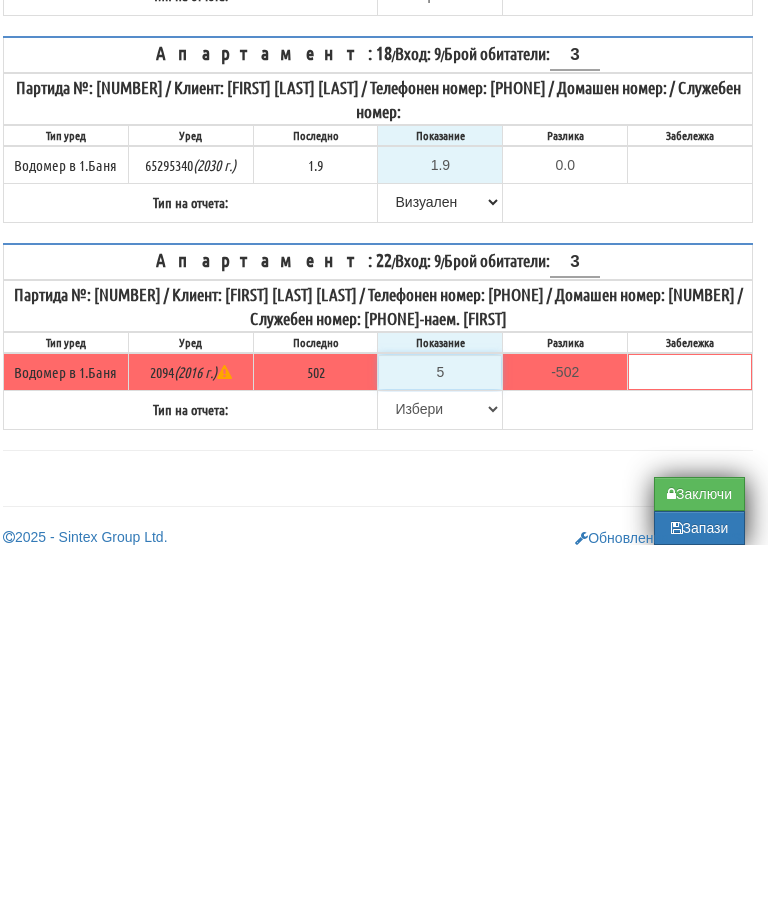 type on "-497.000" 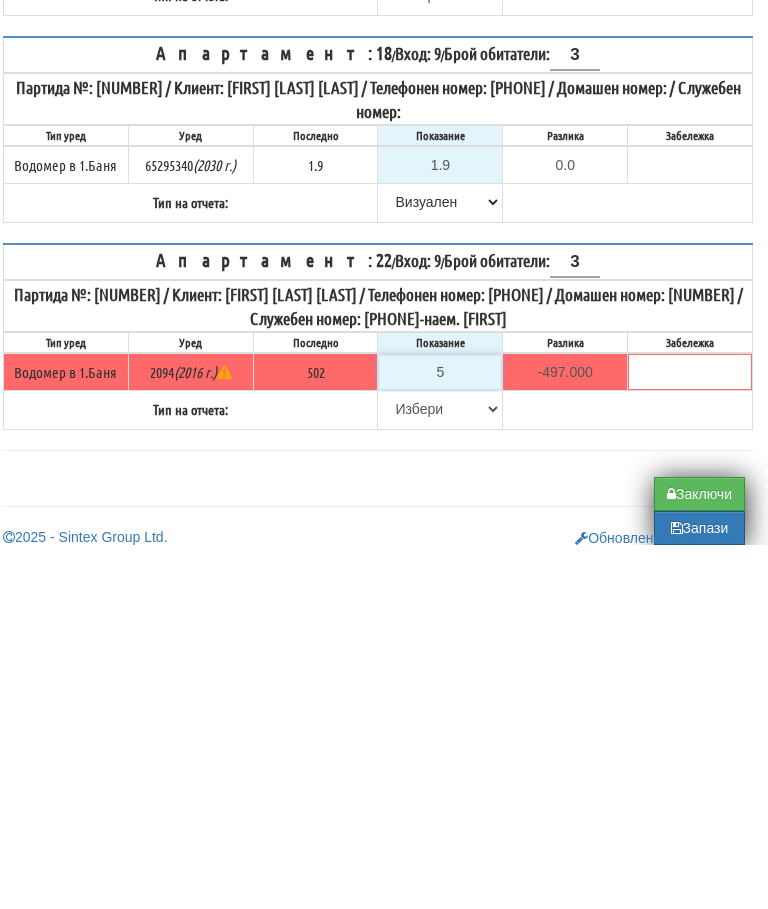 type on "50" 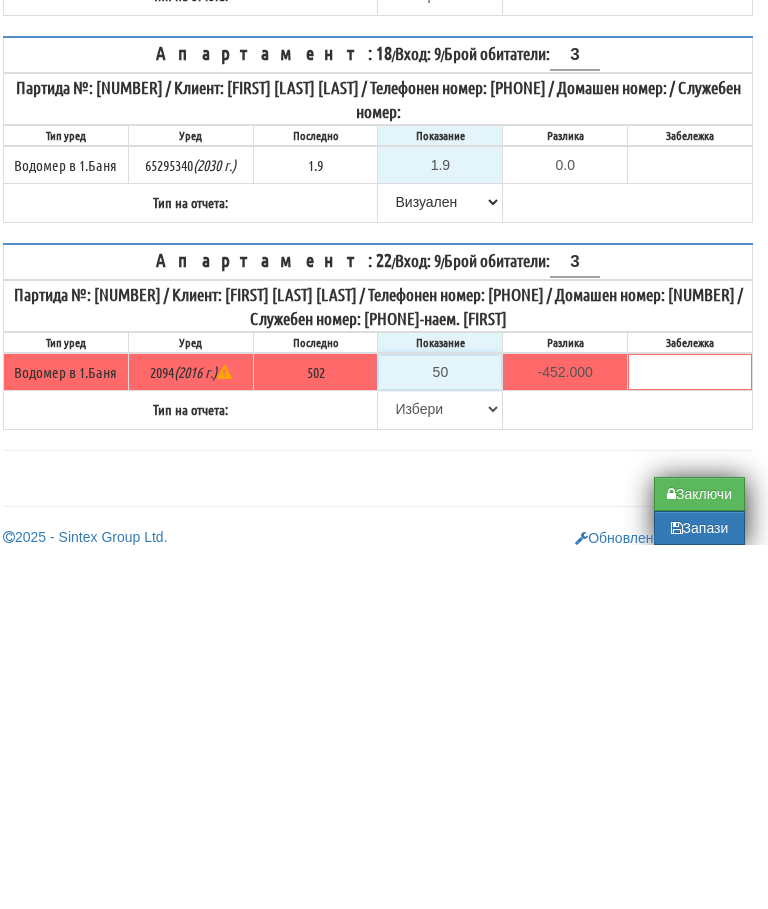 type on "504" 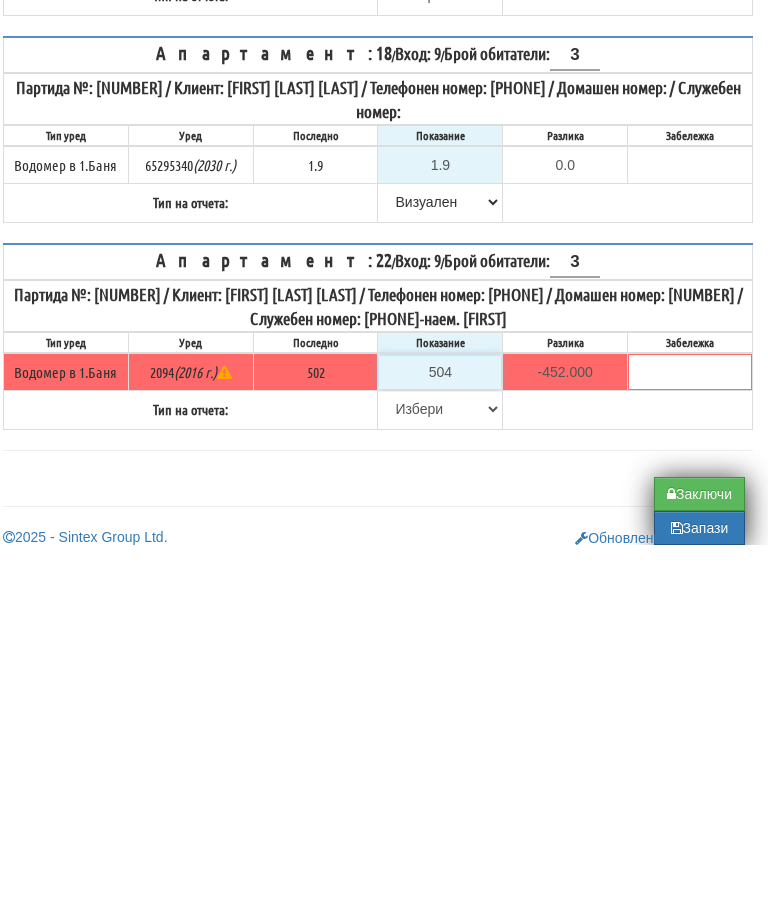 type on "2.000" 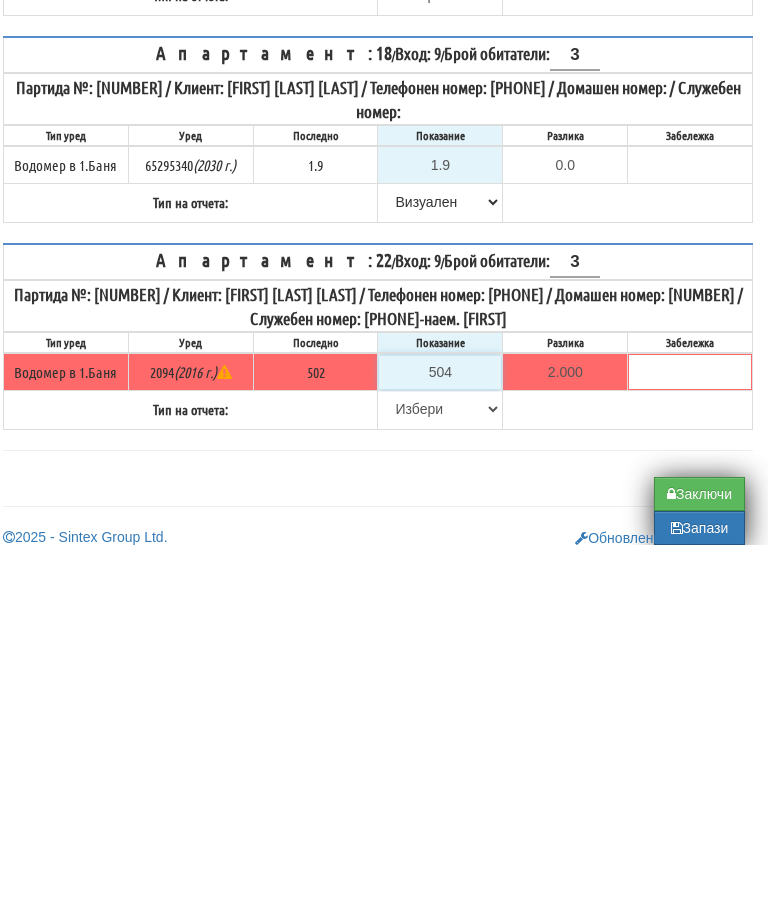 type on "504" 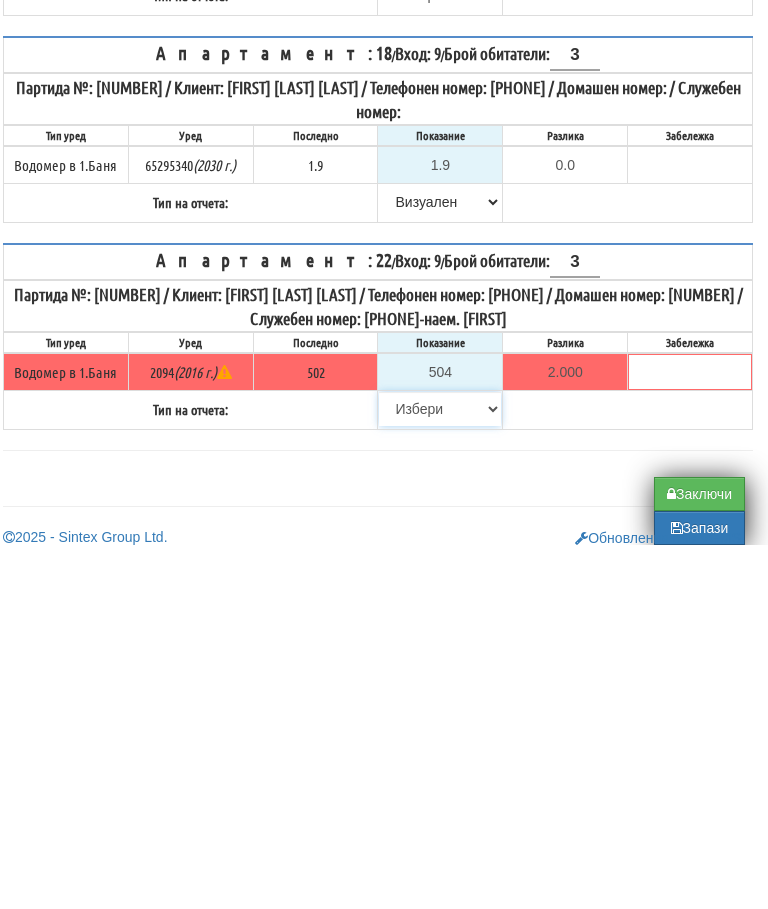 click on "Избери
Визуален
Телефон
Бележка
Неосигурен достъп
Самоотчет
Служебно
Дистанционен" at bounding box center (440, 773) 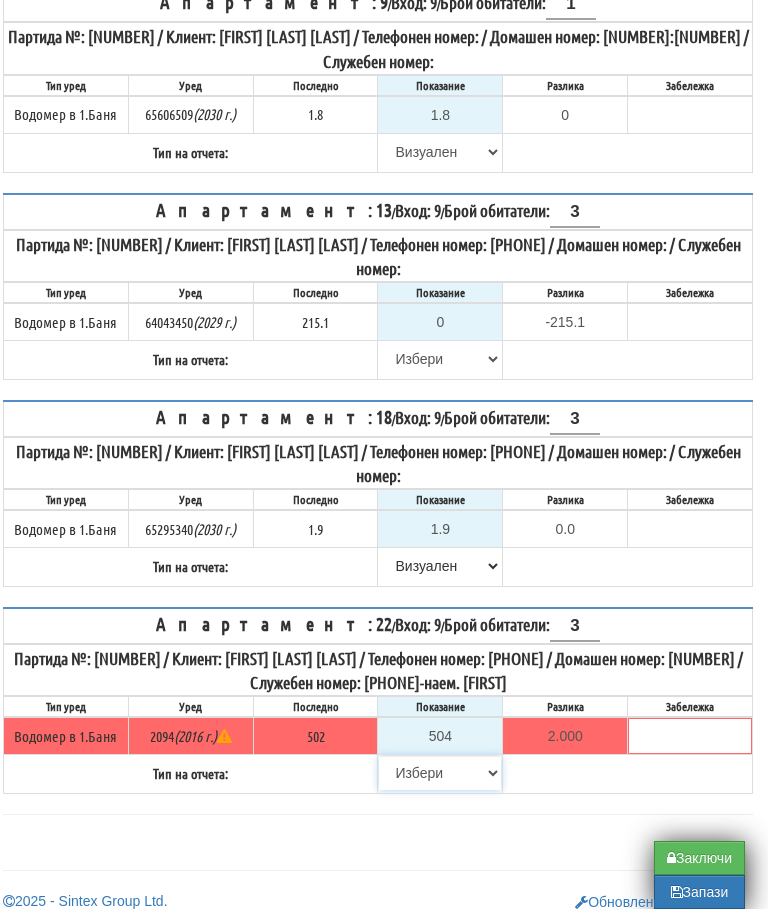 select on "8ac75930-9bfd-e511-80be-8d5a1dced85a" 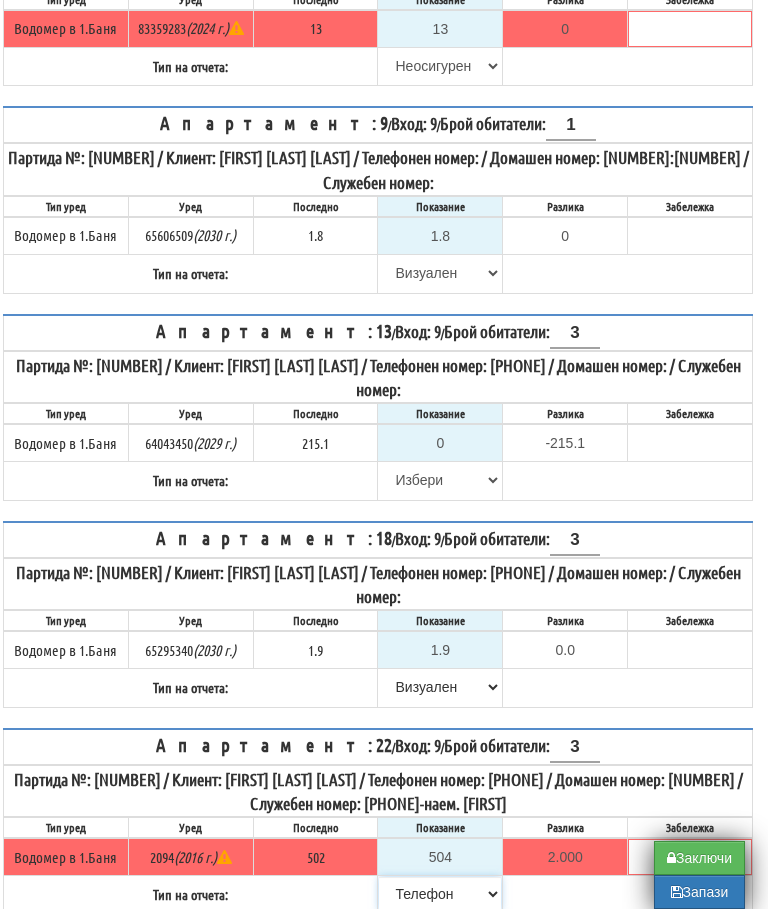 scroll, scrollTop: 631, scrollLeft: 12, axis: both 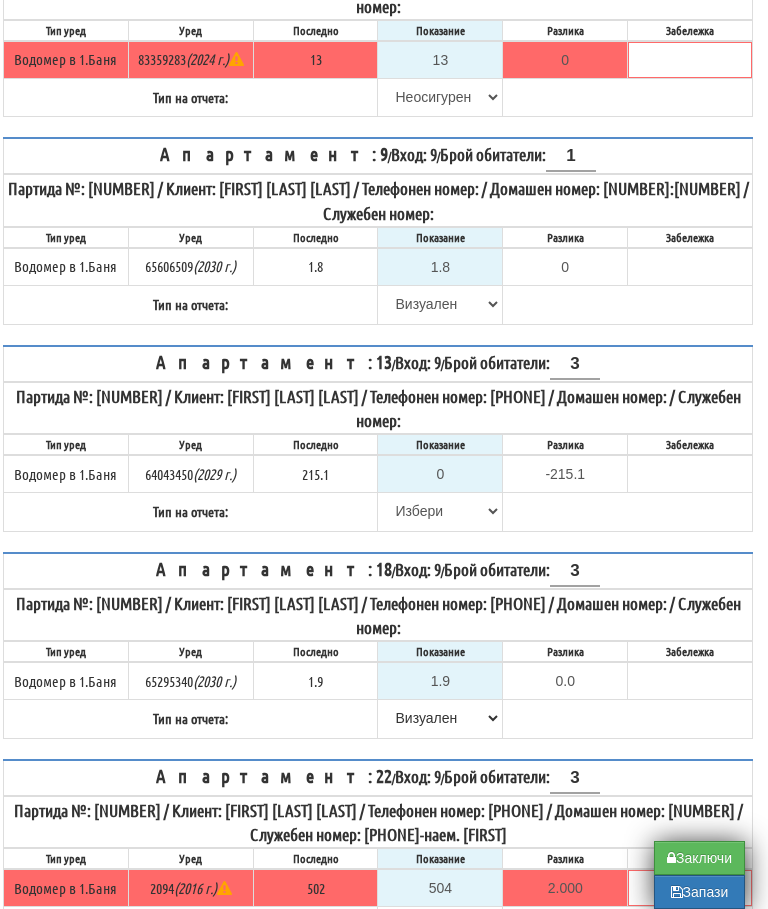 click on "Забележка" at bounding box center [690, 651] 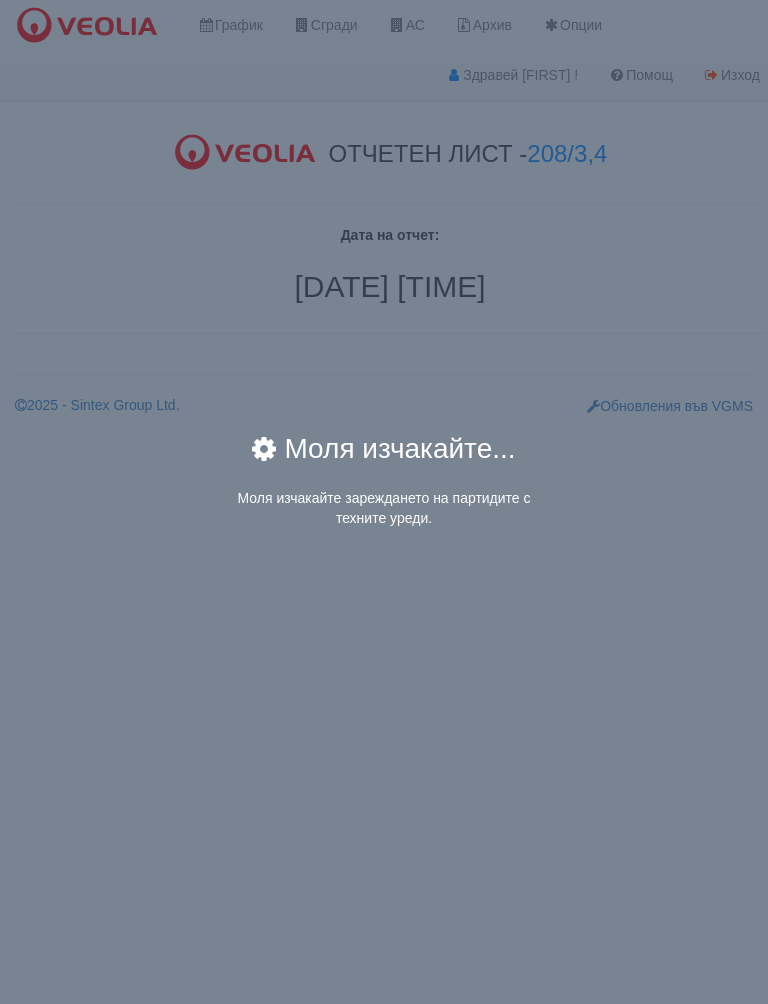 scroll, scrollTop: 0, scrollLeft: 0, axis: both 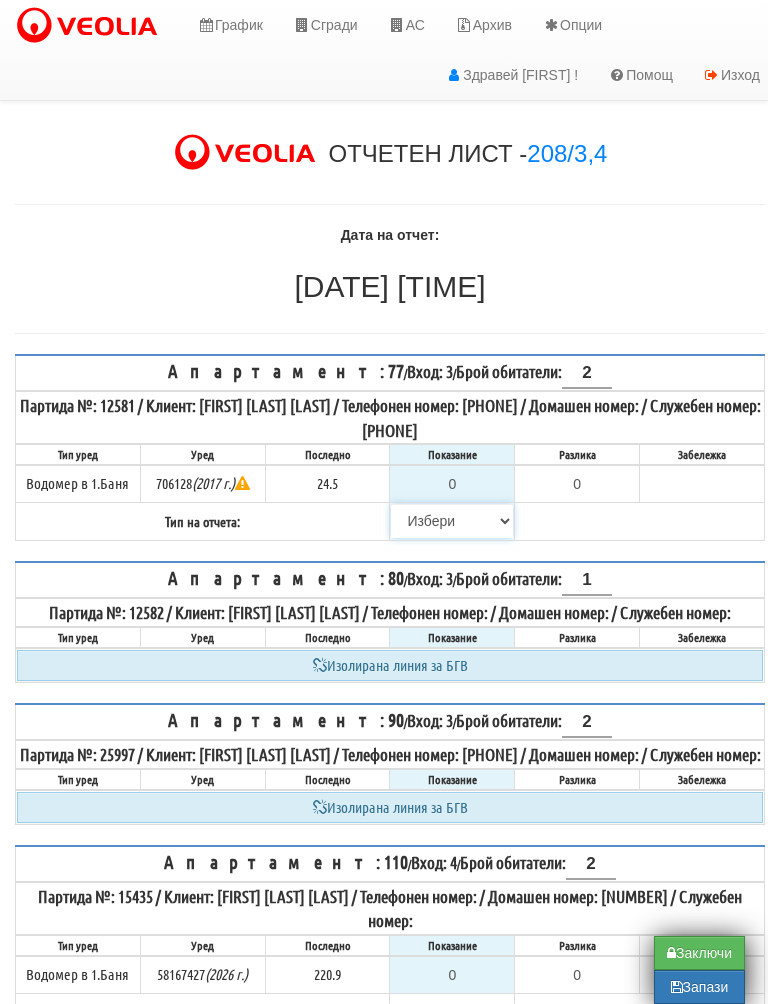 click on "Избери
Визуален
Телефон
Бележка
Неосигурен достъп
Самоотчет
Служебно
Дистанционен" at bounding box center [452, 521] 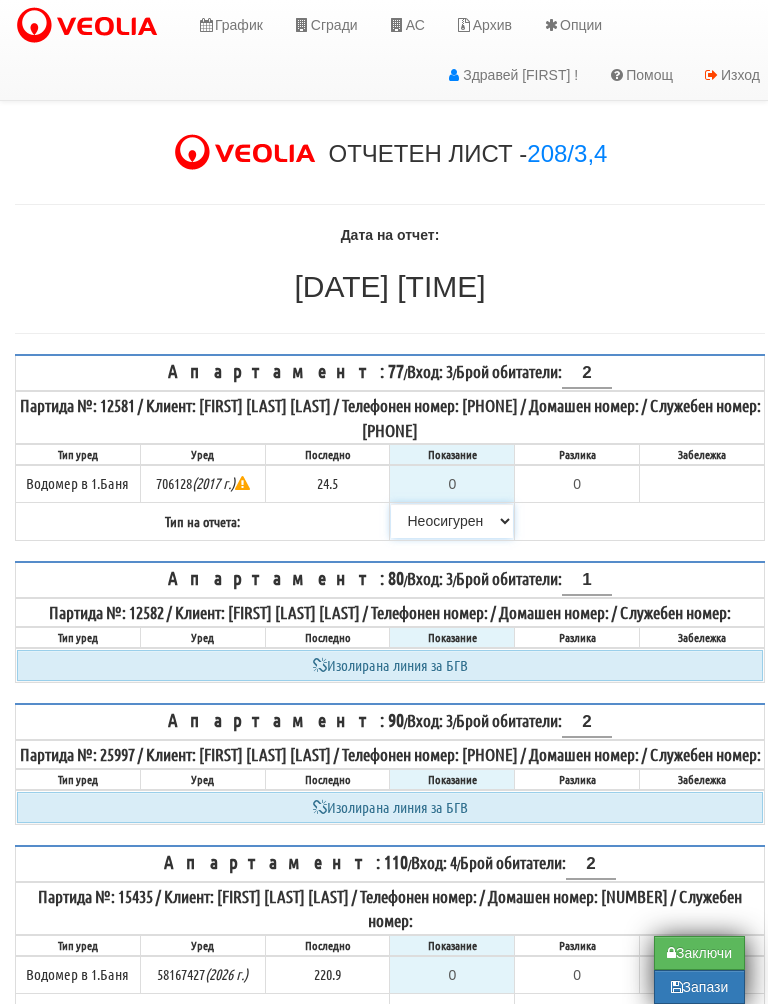 type on "24.5" 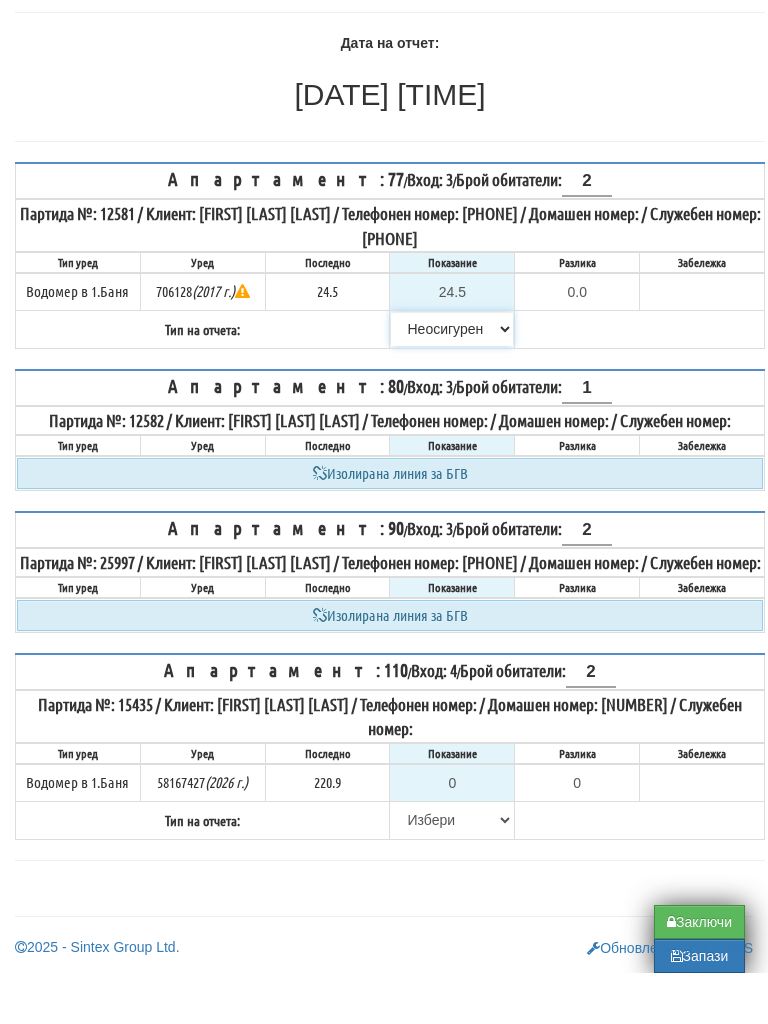 scroll, scrollTop: 178, scrollLeft: 0, axis: vertical 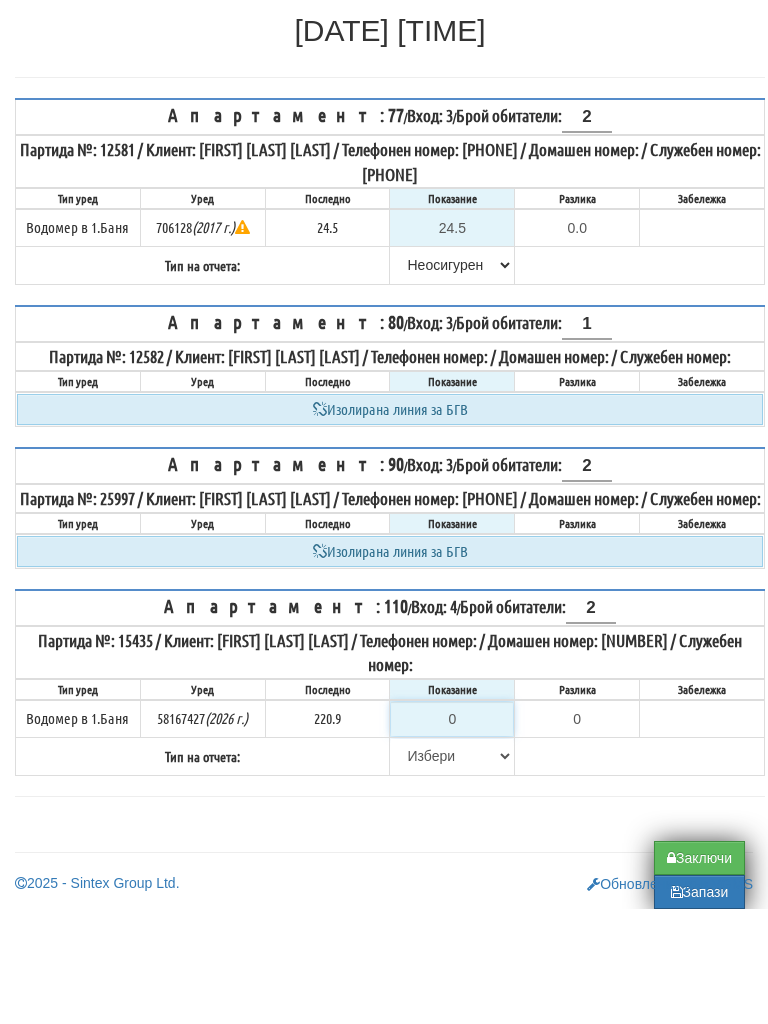 click on "0" at bounding box center (452, 834) 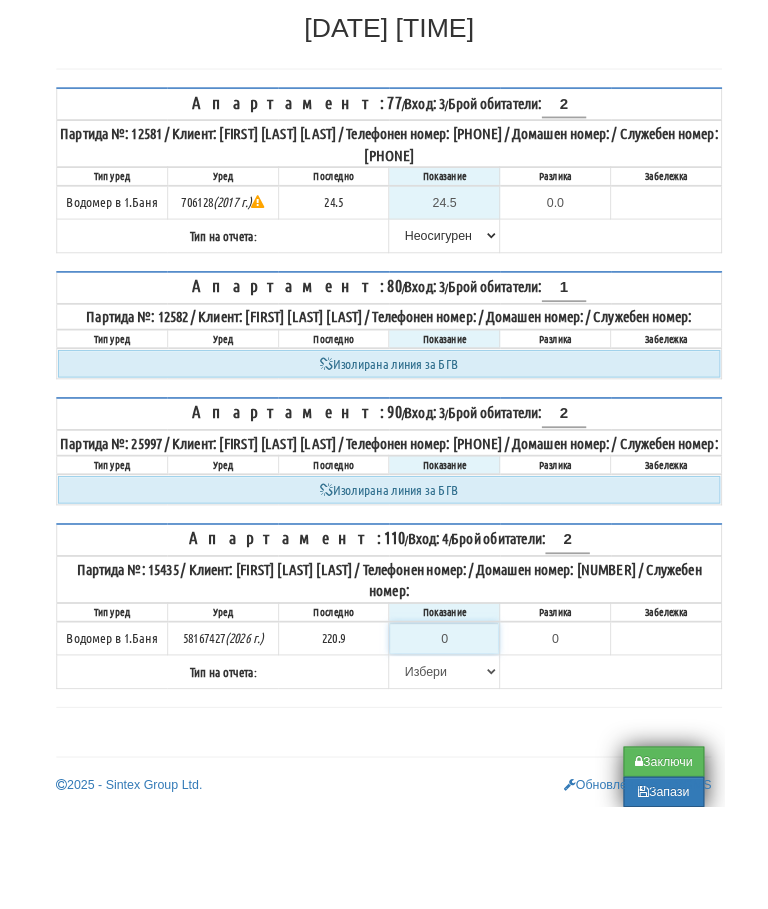 scroll, scrollTop: 293, scrollLeft: 12, axis: both 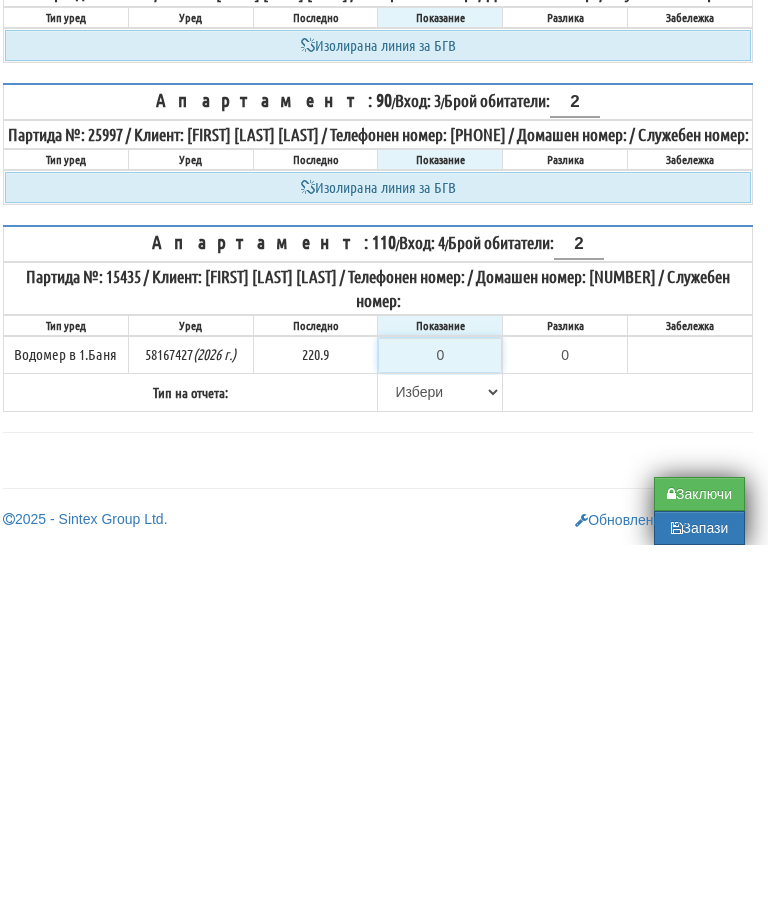 type on "2" 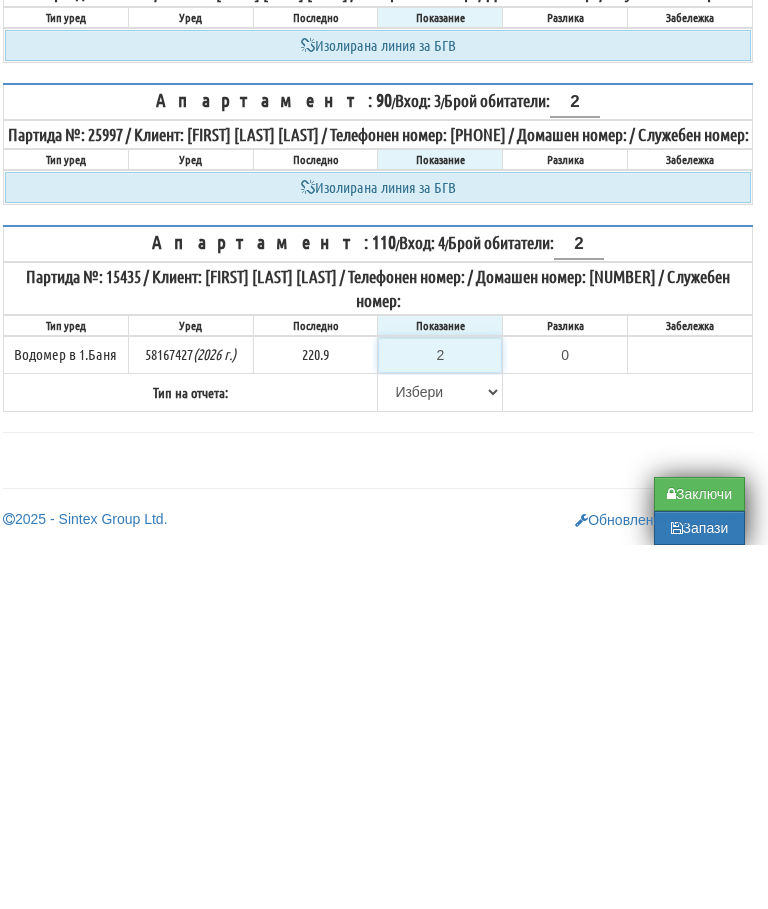 type on "-218.900" 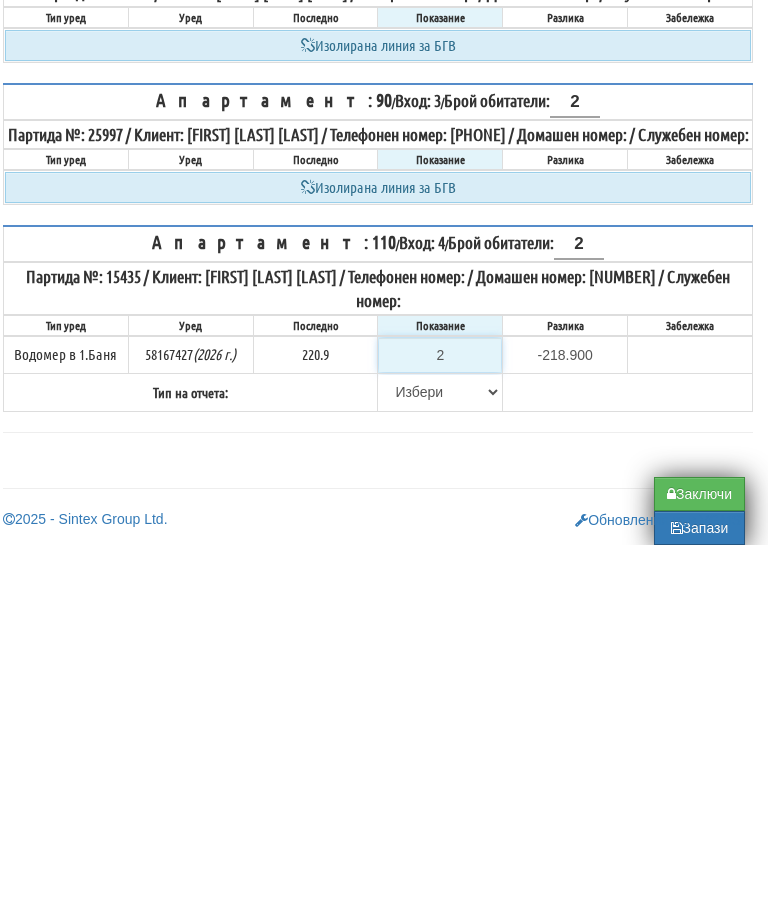 type on "22" 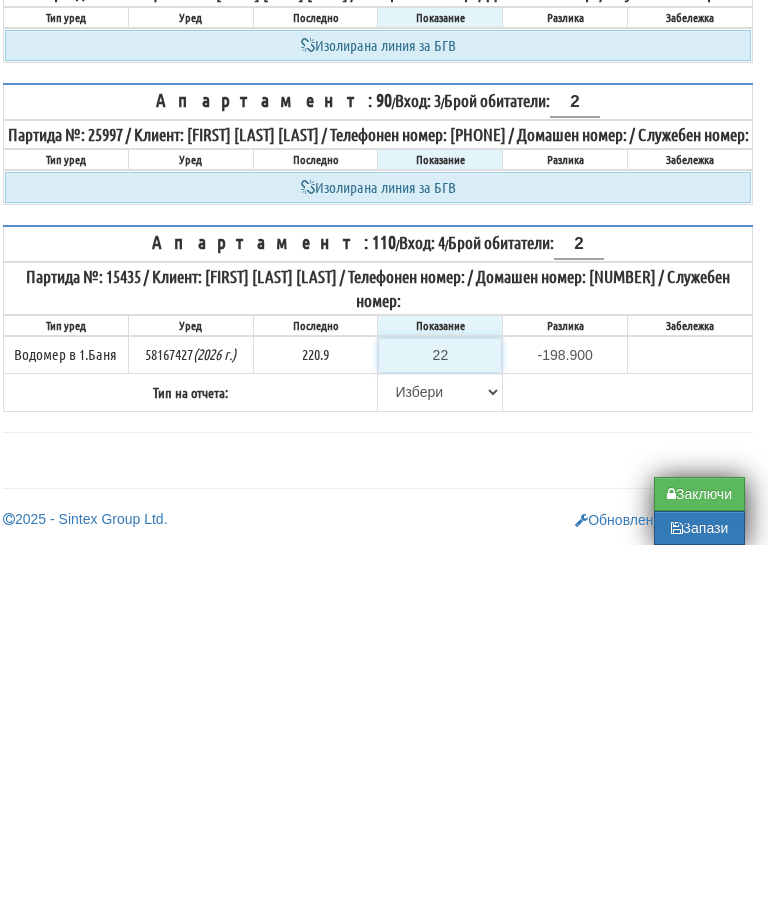 type on "222" 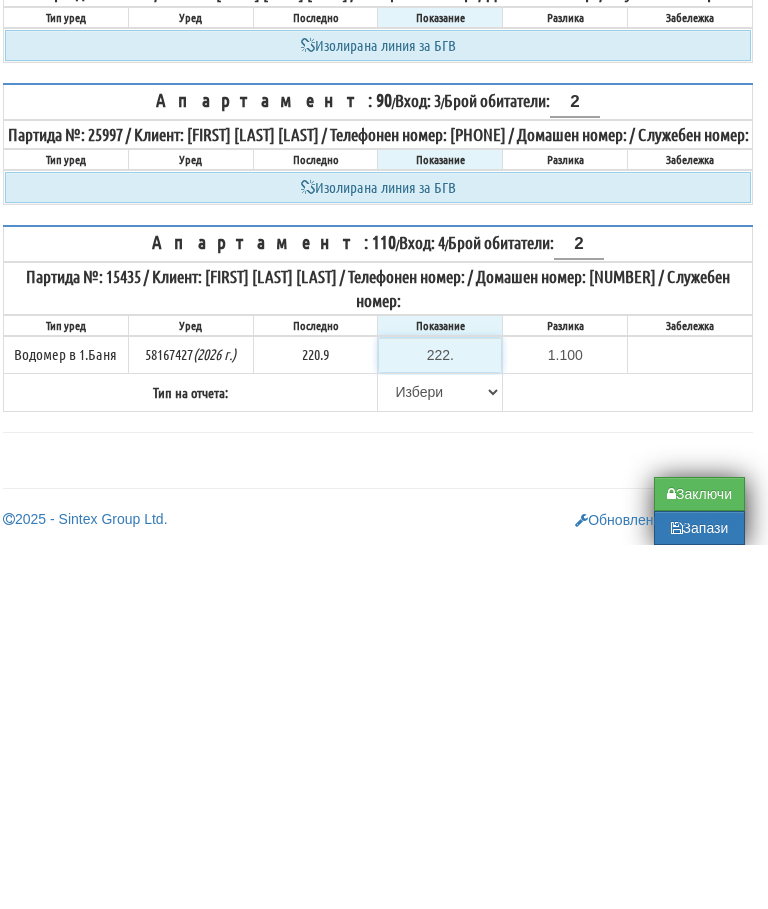type on "222.8" 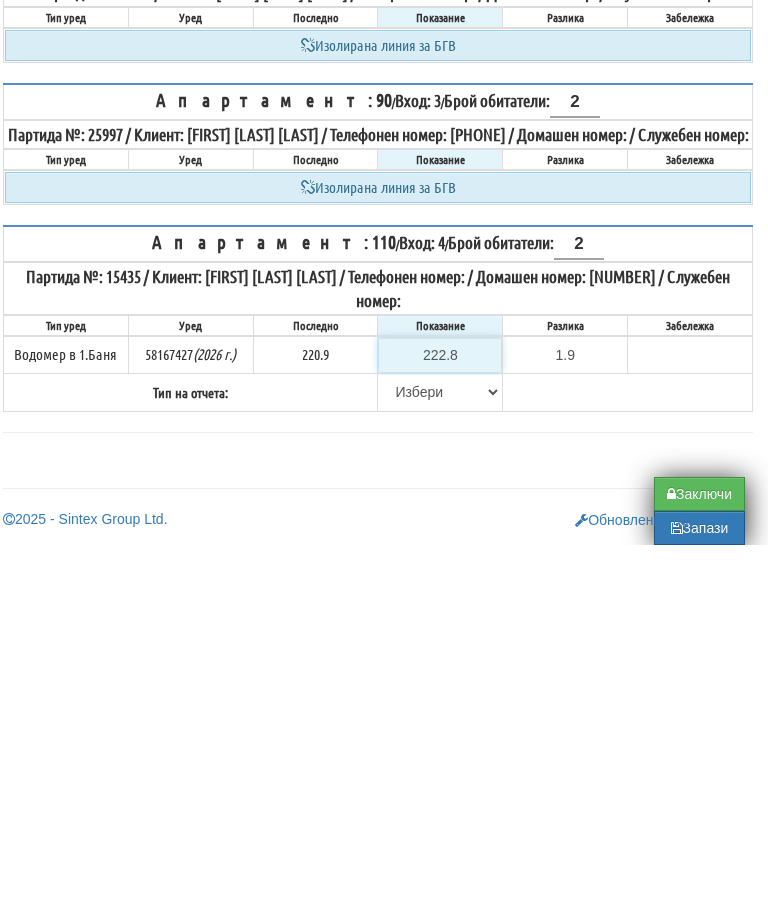 type on "222." 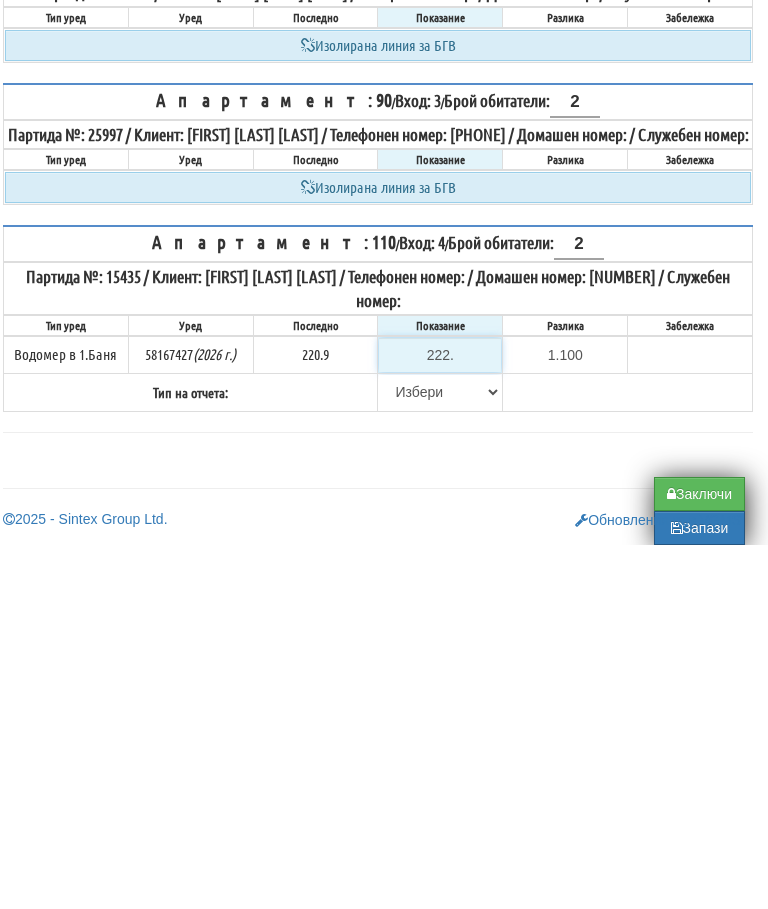 type on "222.7" 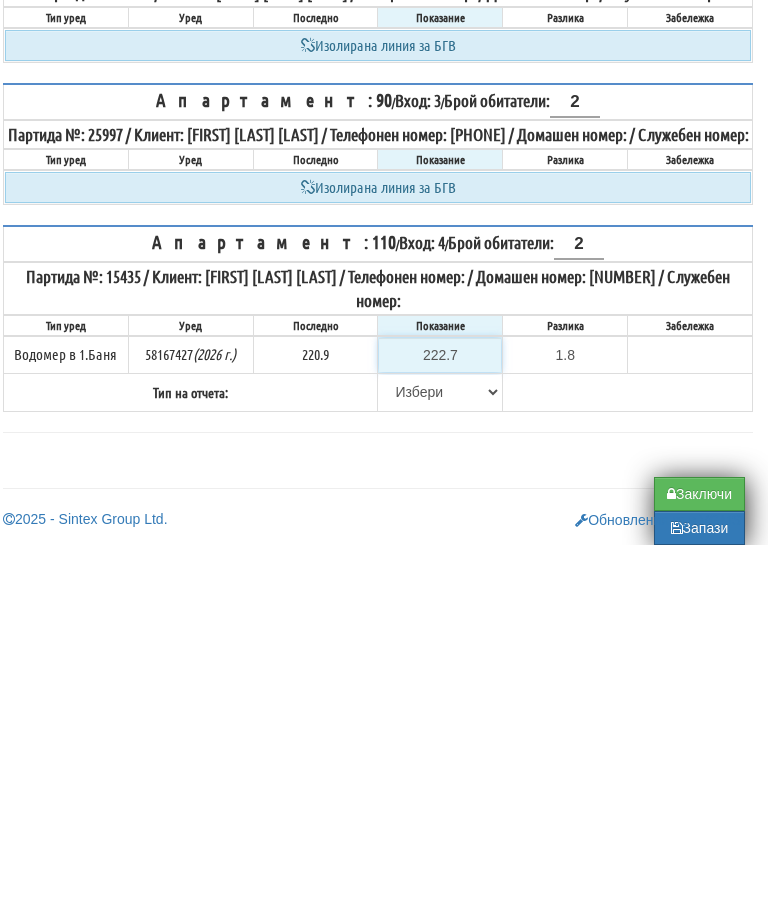type on "222.7" 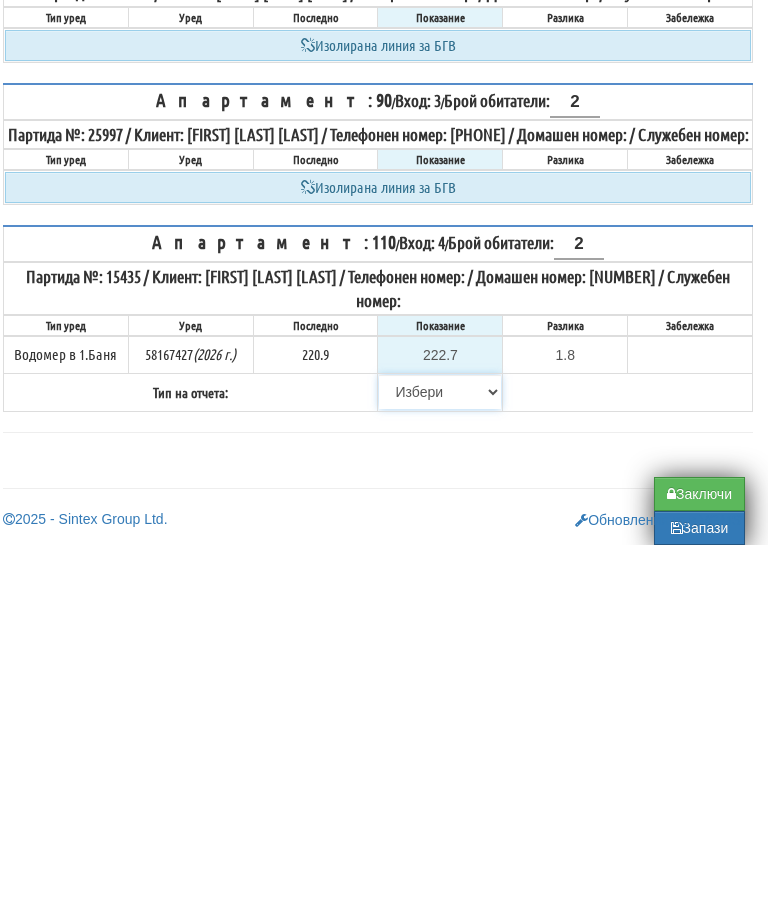 click on "Избери
Визуален
Телефон
Бележка
Неосигурен достъп
Самоотчет
Служебно
Дистанционен" at bounding box center (440, 756) 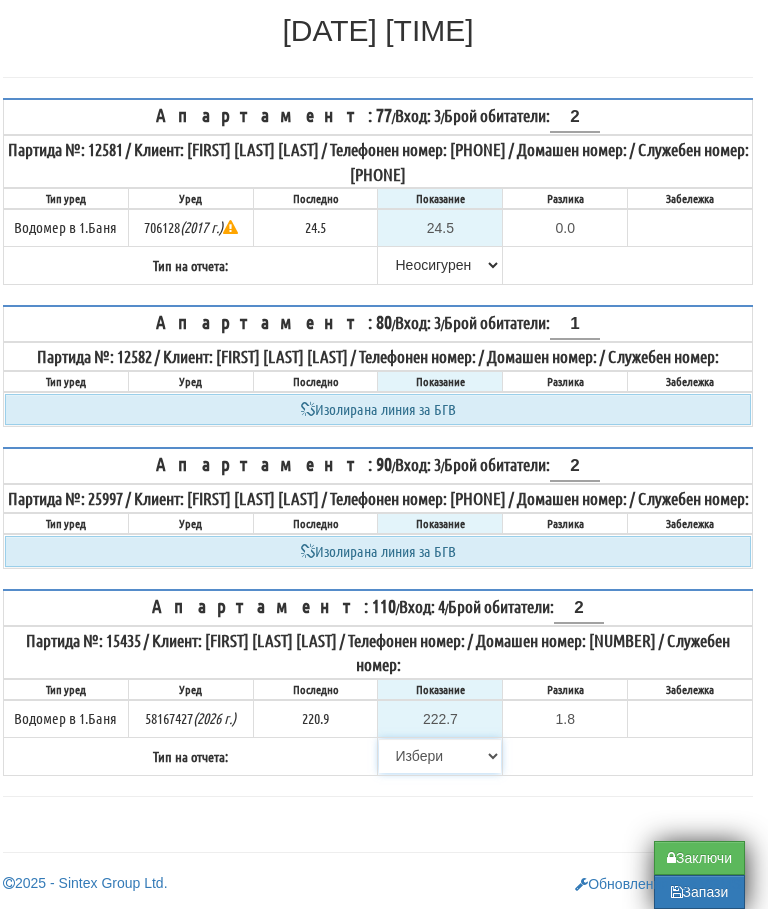 select on "8ac75930-9bfd-e511-80be-8d5a1dced85a" 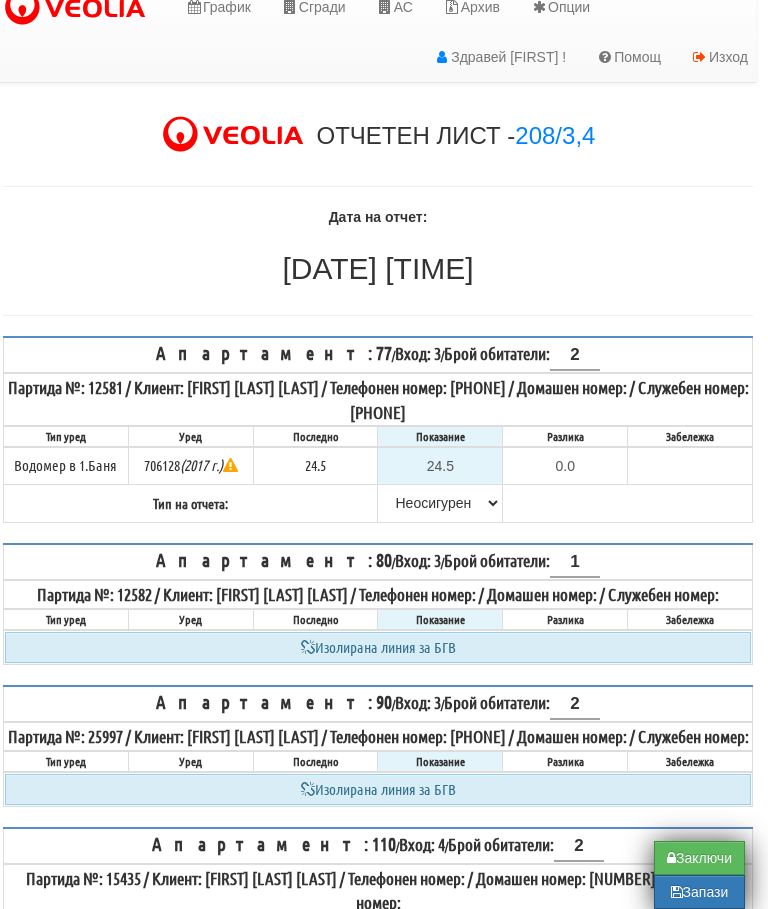scroll, scrollTop: 0, scrollLeft: 12, axis: horizontal 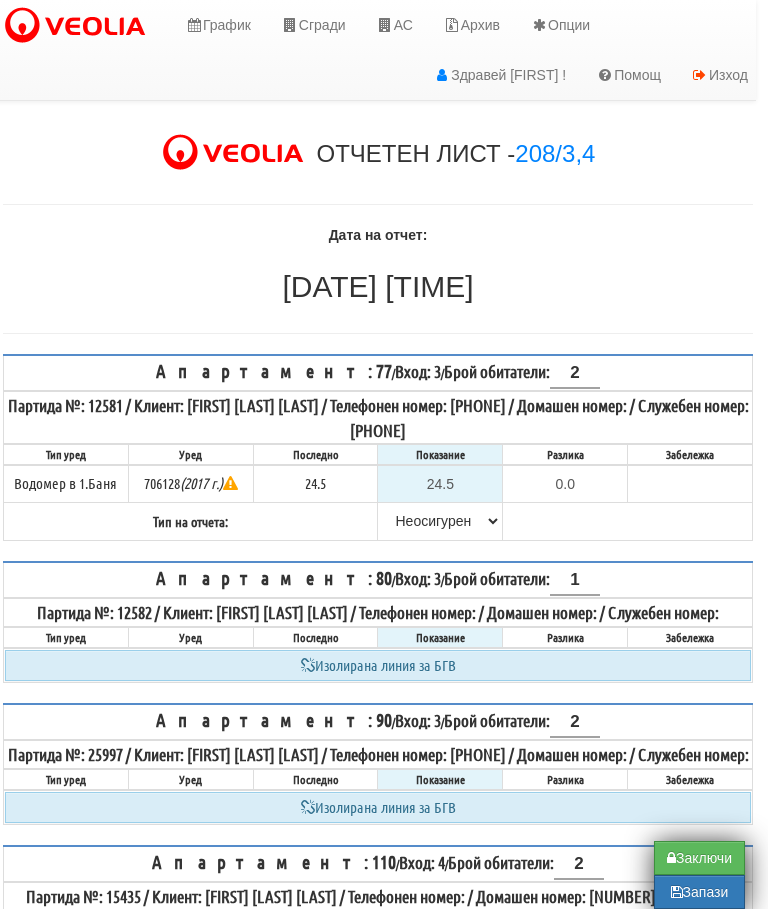 click on "Заключи" at bounding box center (699, 858) 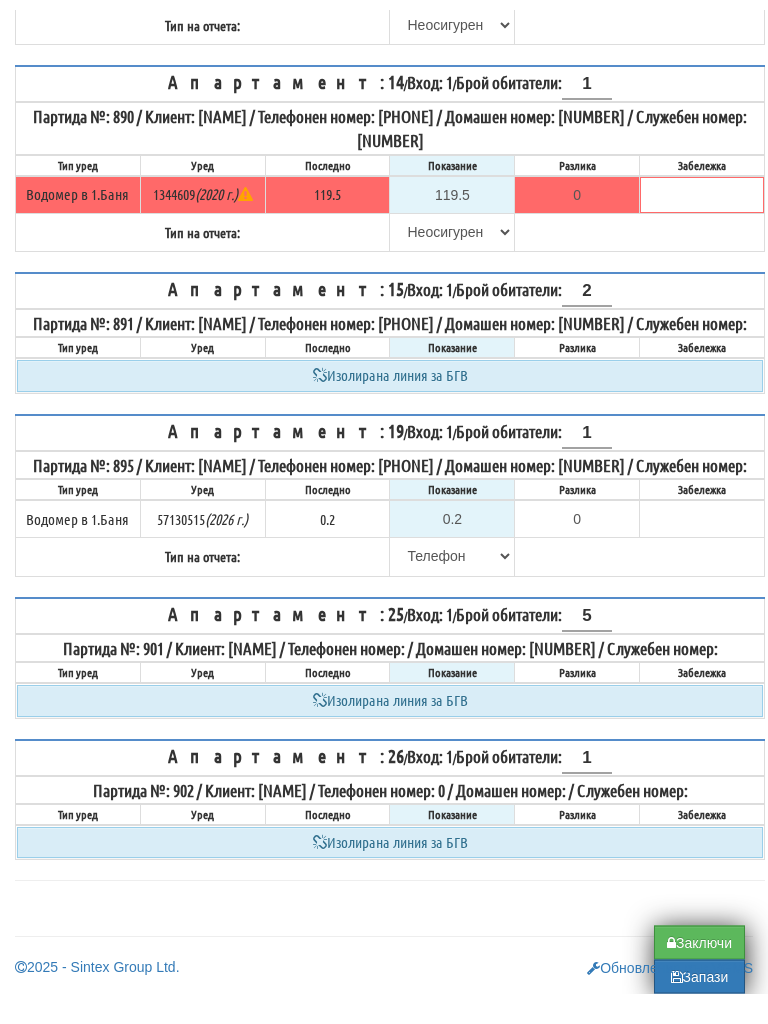scroll, scrollTop: 637, scrollLeft: 0, axis: vertical 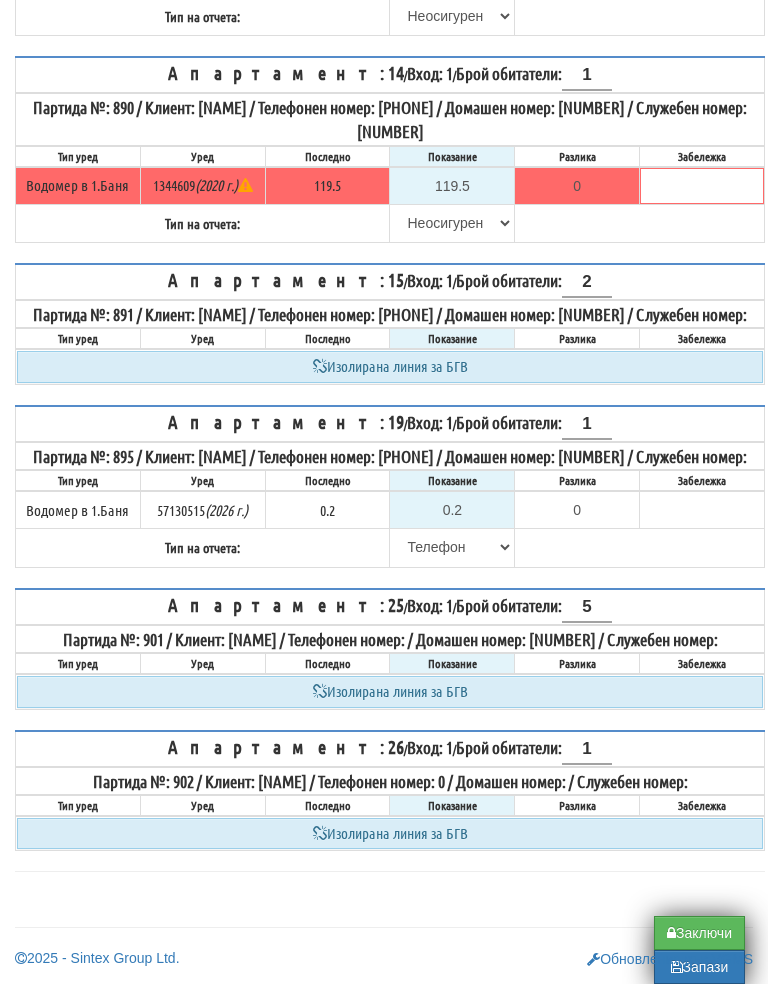 click on "Заключи" at bounding box center [699, 953] 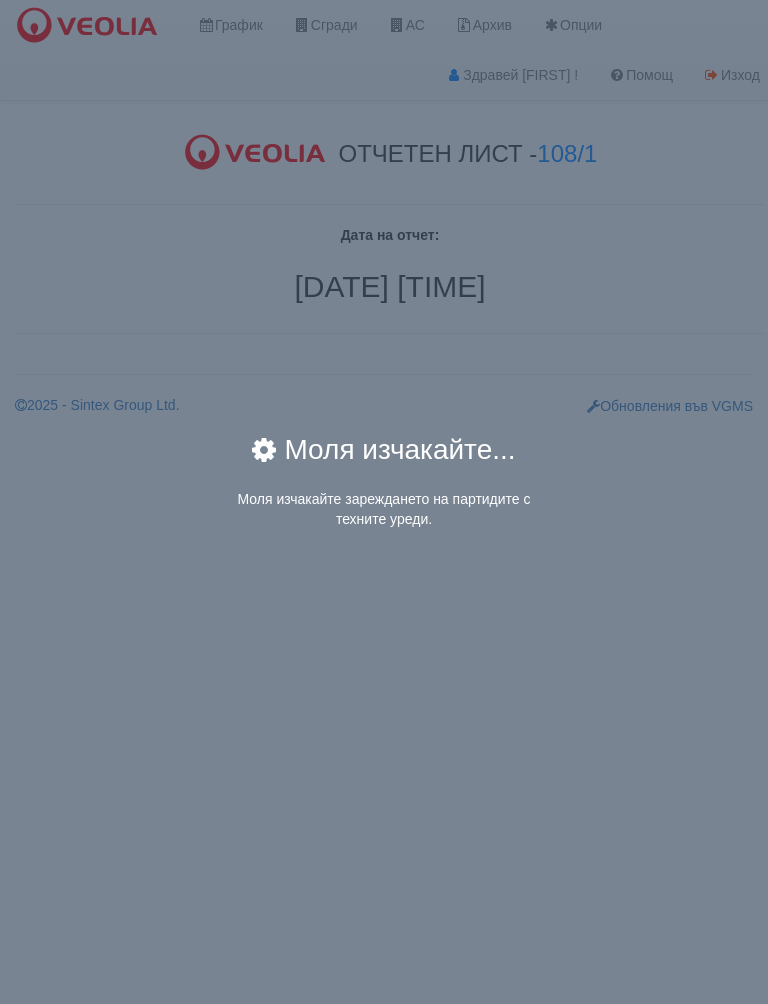 scroll, scrollTop: 0, scrollLeft: 0, axis: both 